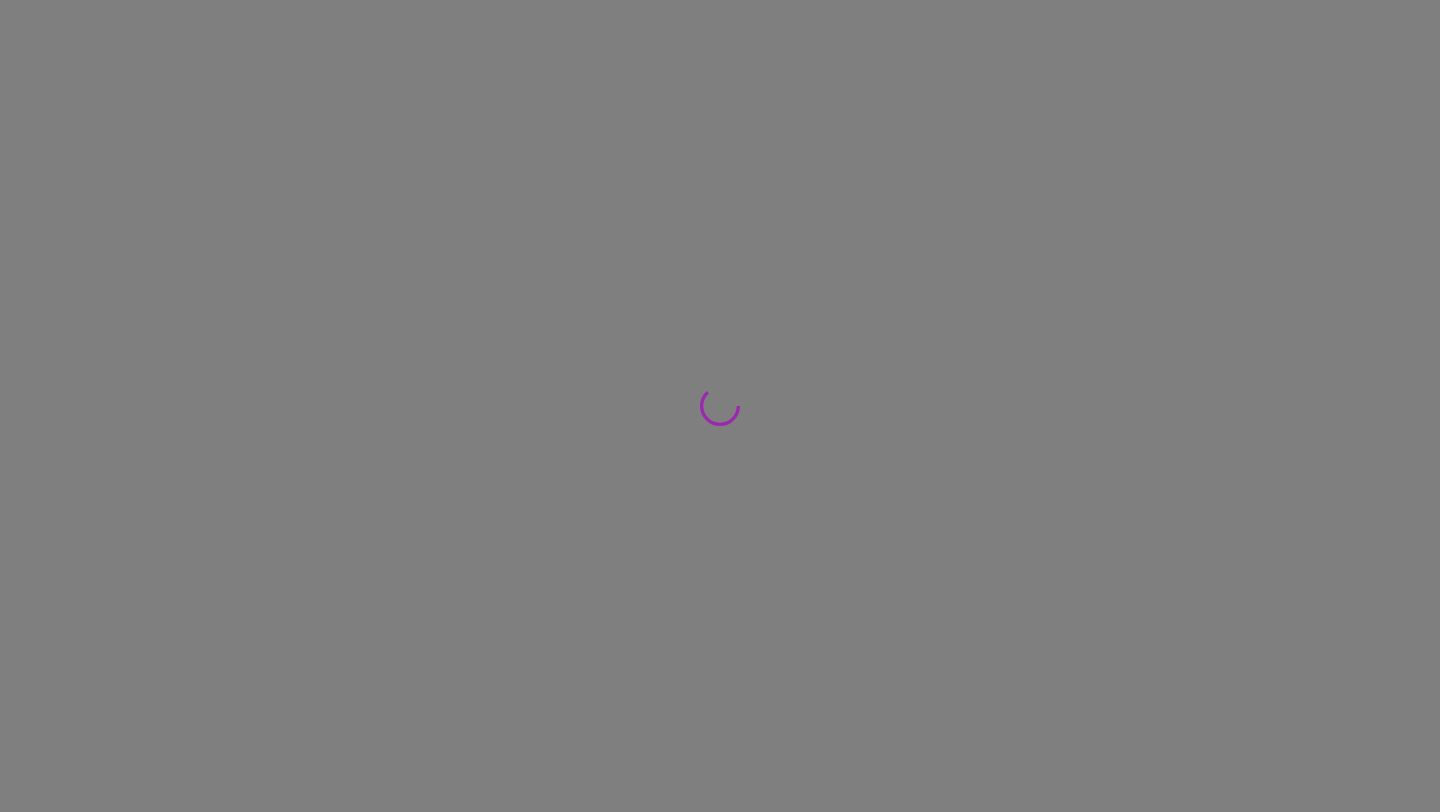 scroll, scrollTop: 0, scrollLeft: 0, axis: both 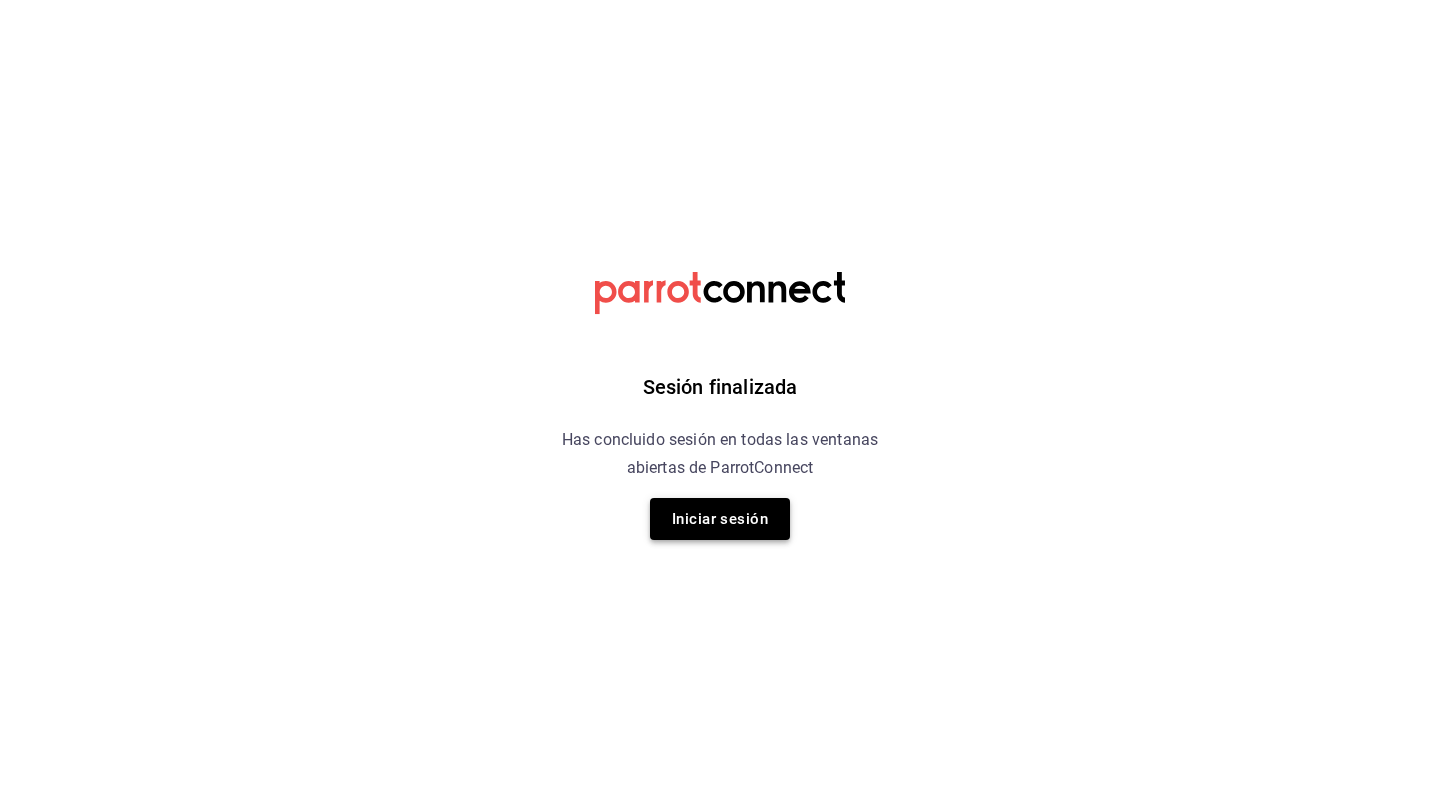 click on "Iniciar sesión" at bounding box center (720, 519) 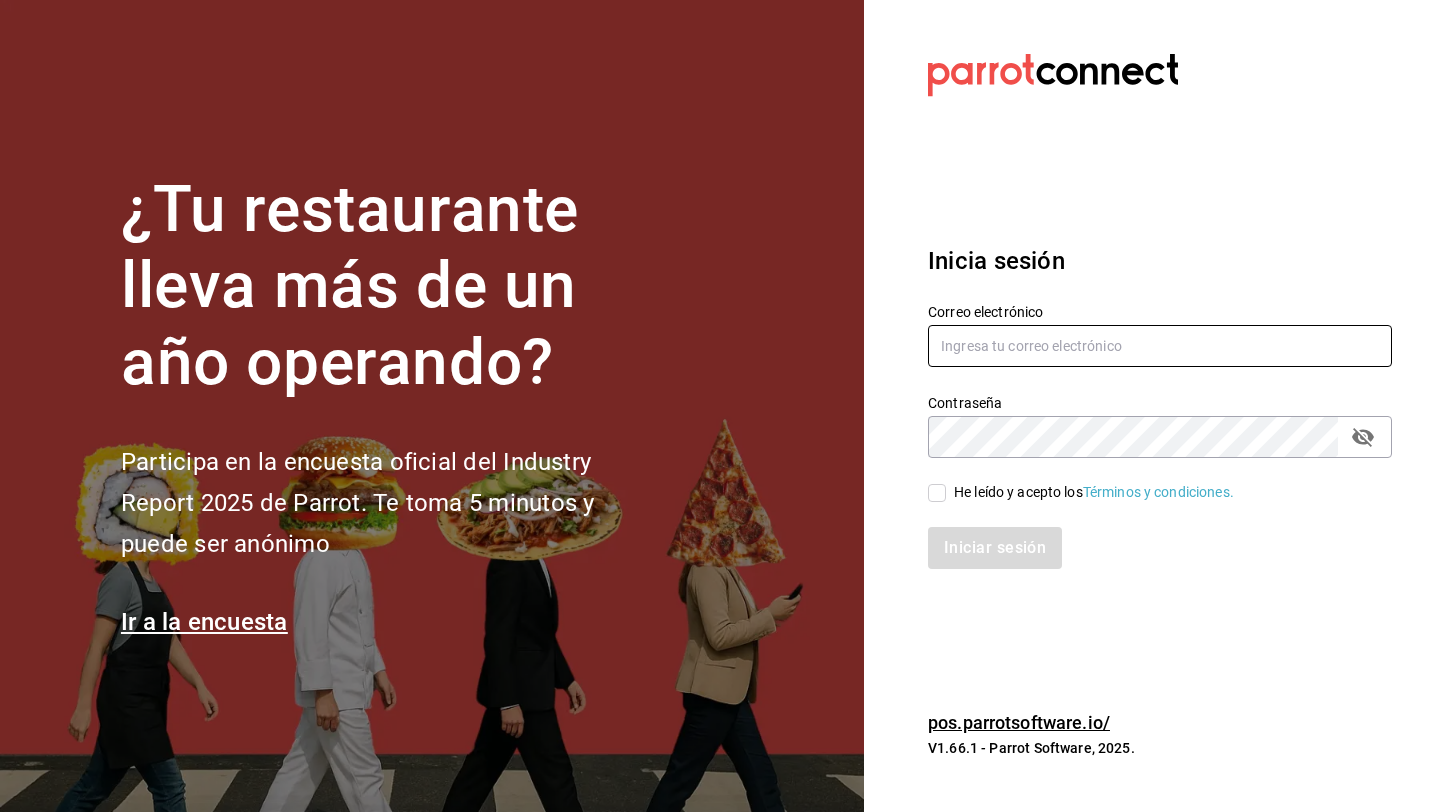 click at bounding box center [1160, 346] 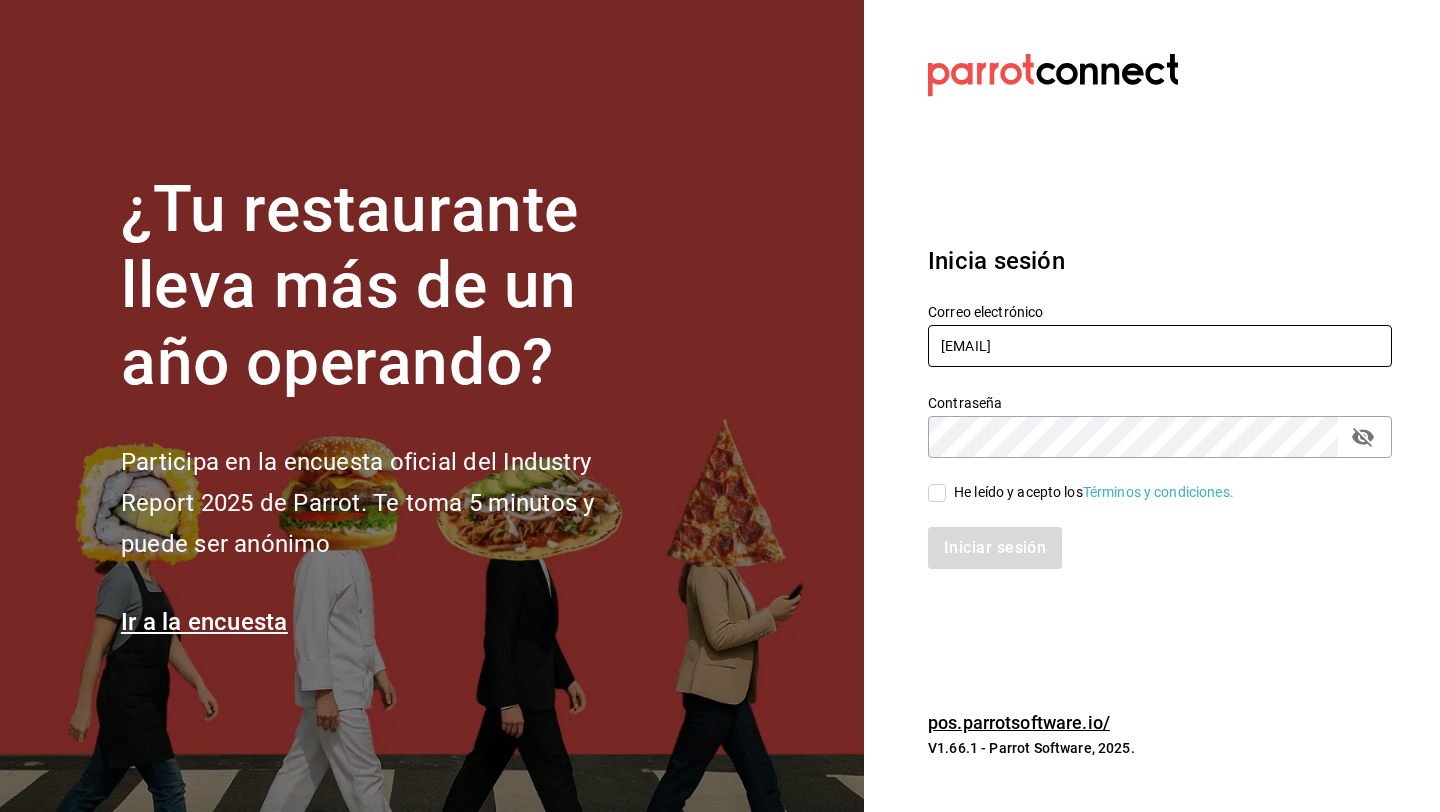 type on "vegetalia@plazasandiego.com" 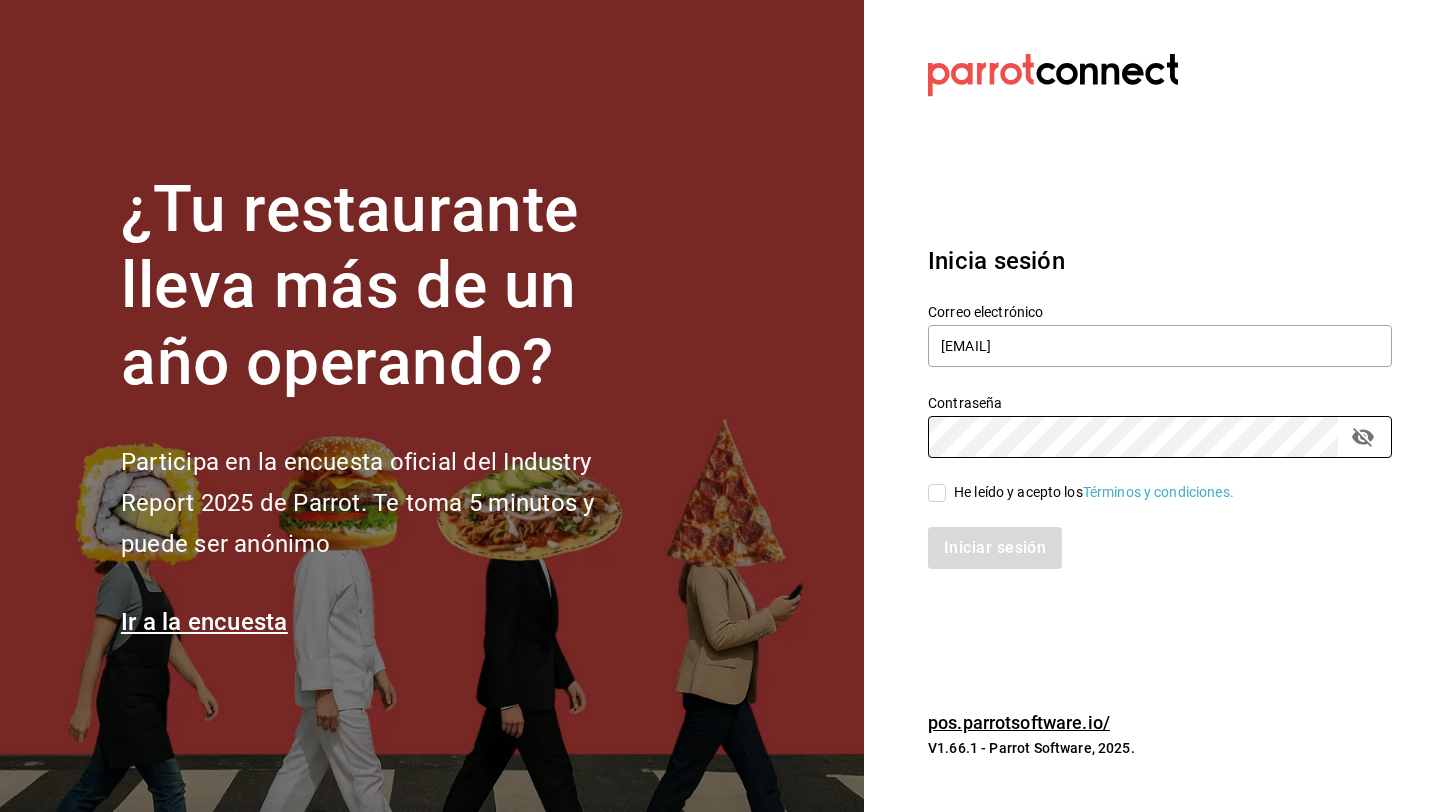 click on "He leído y acepto los  Términos y condiciones." at bounding box center (1090, 492) 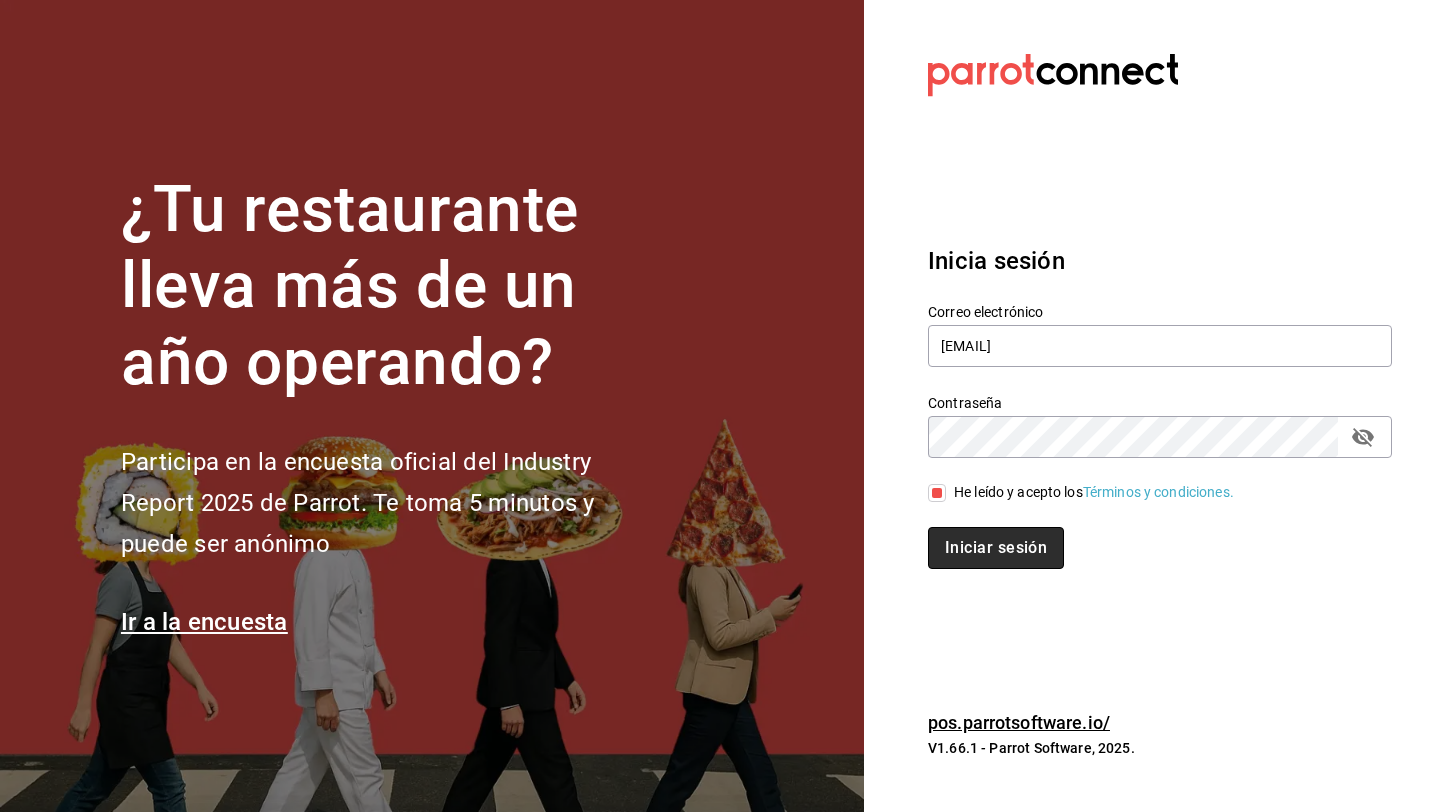 click on "Iniciar sesión" at bounding box center (996, 548) 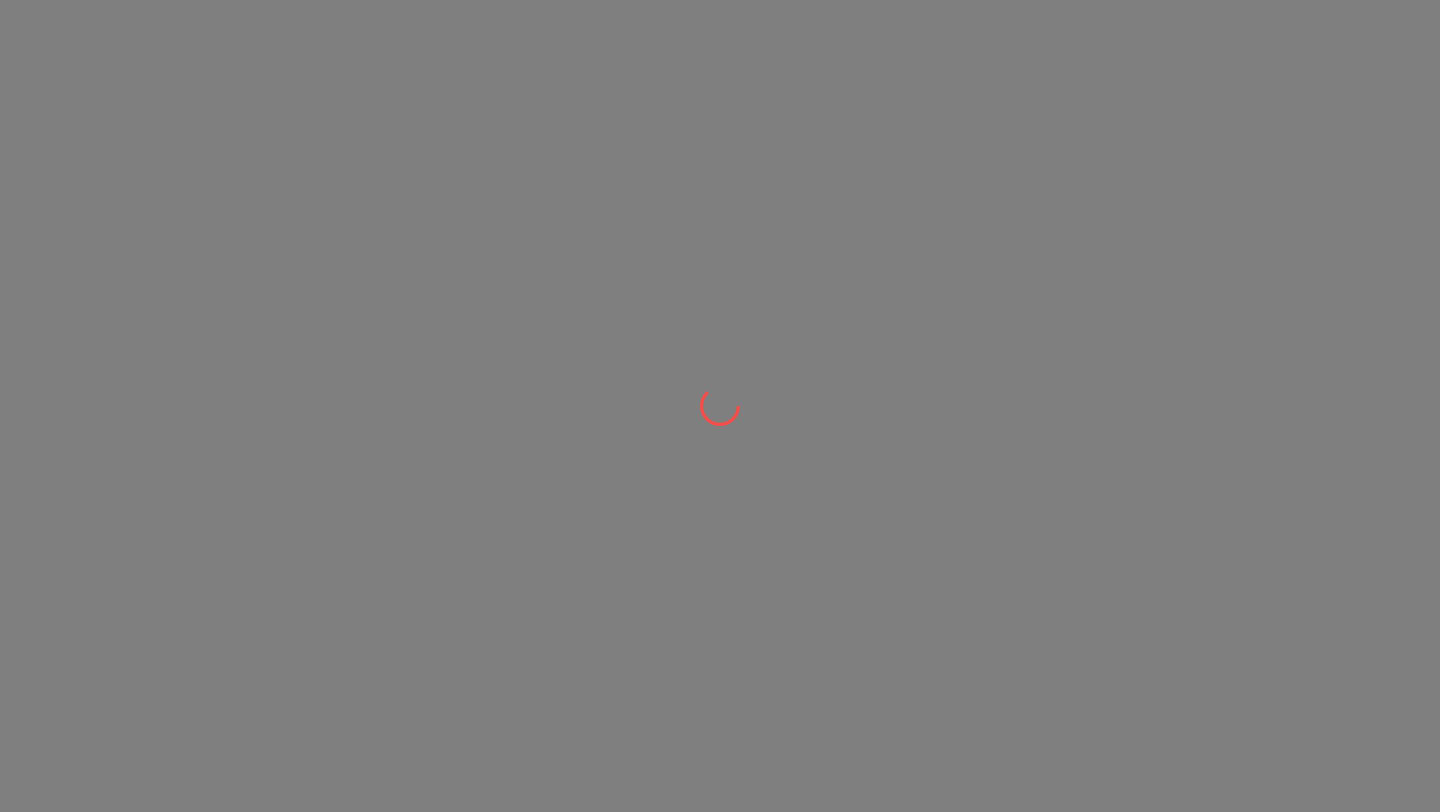 scroll, scrollTop: 0, scrollLeft: 0, axis: both 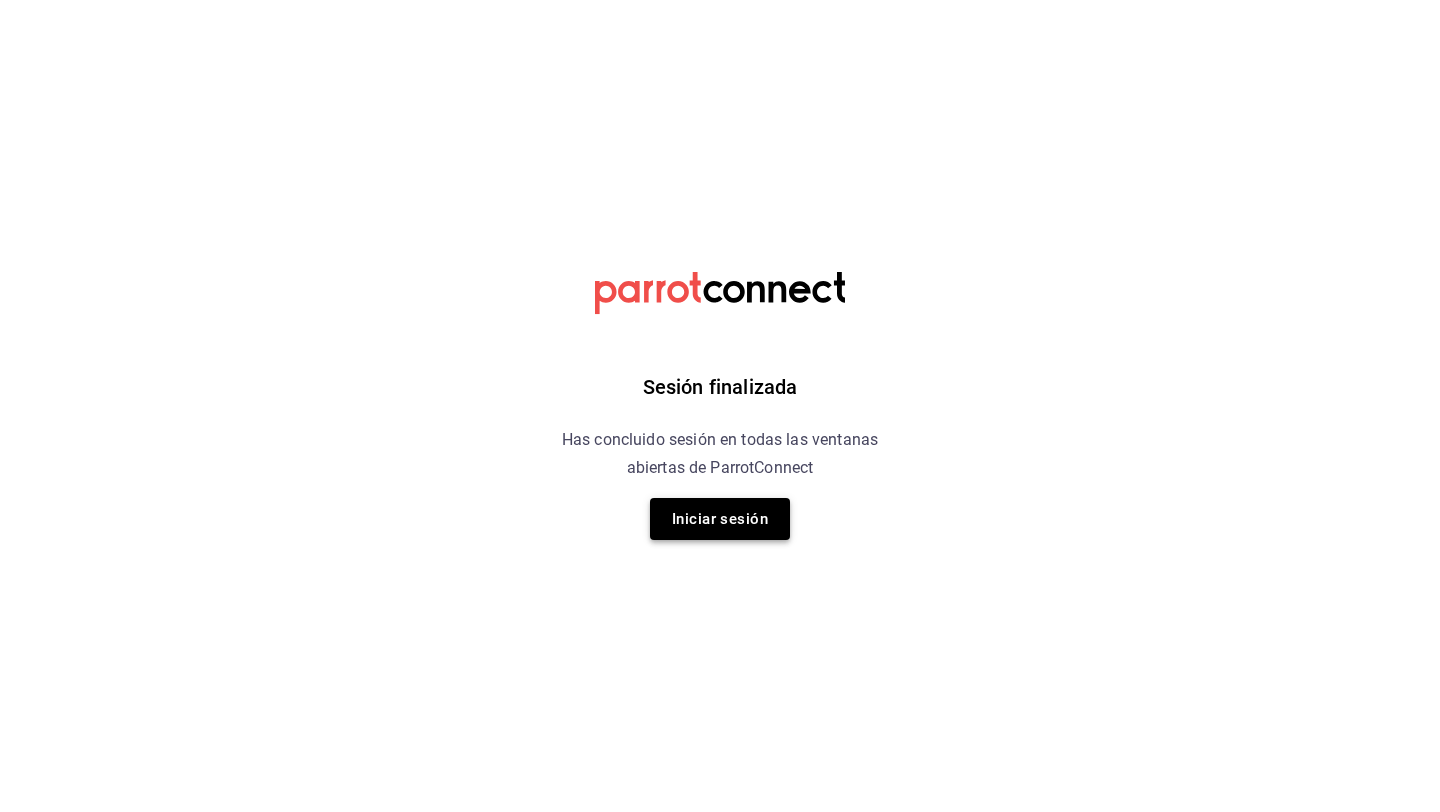 click on "Iniciar sesión" at bounding box center [720, 519] 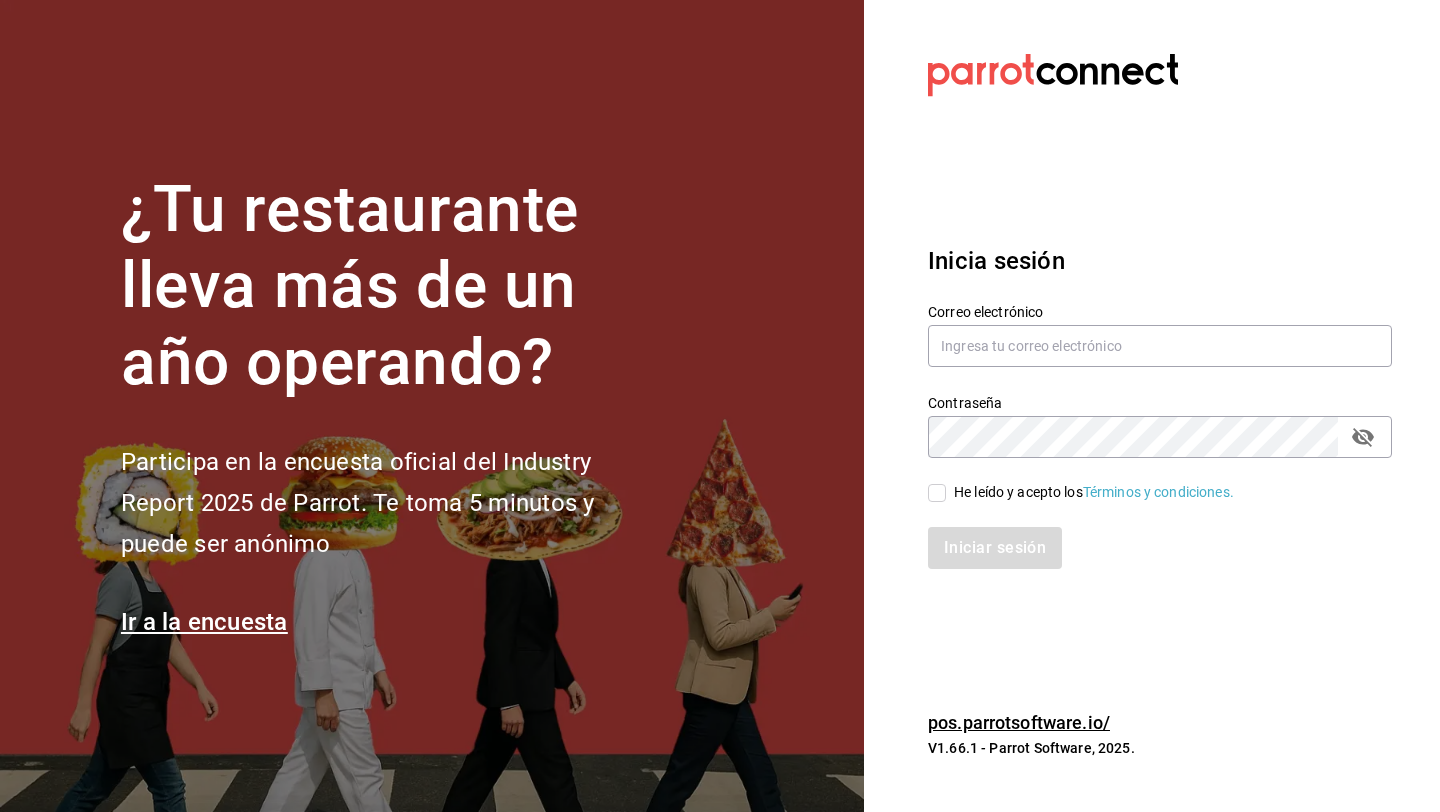 click on "Correo electrónico" at bounding box center (1160, 311) 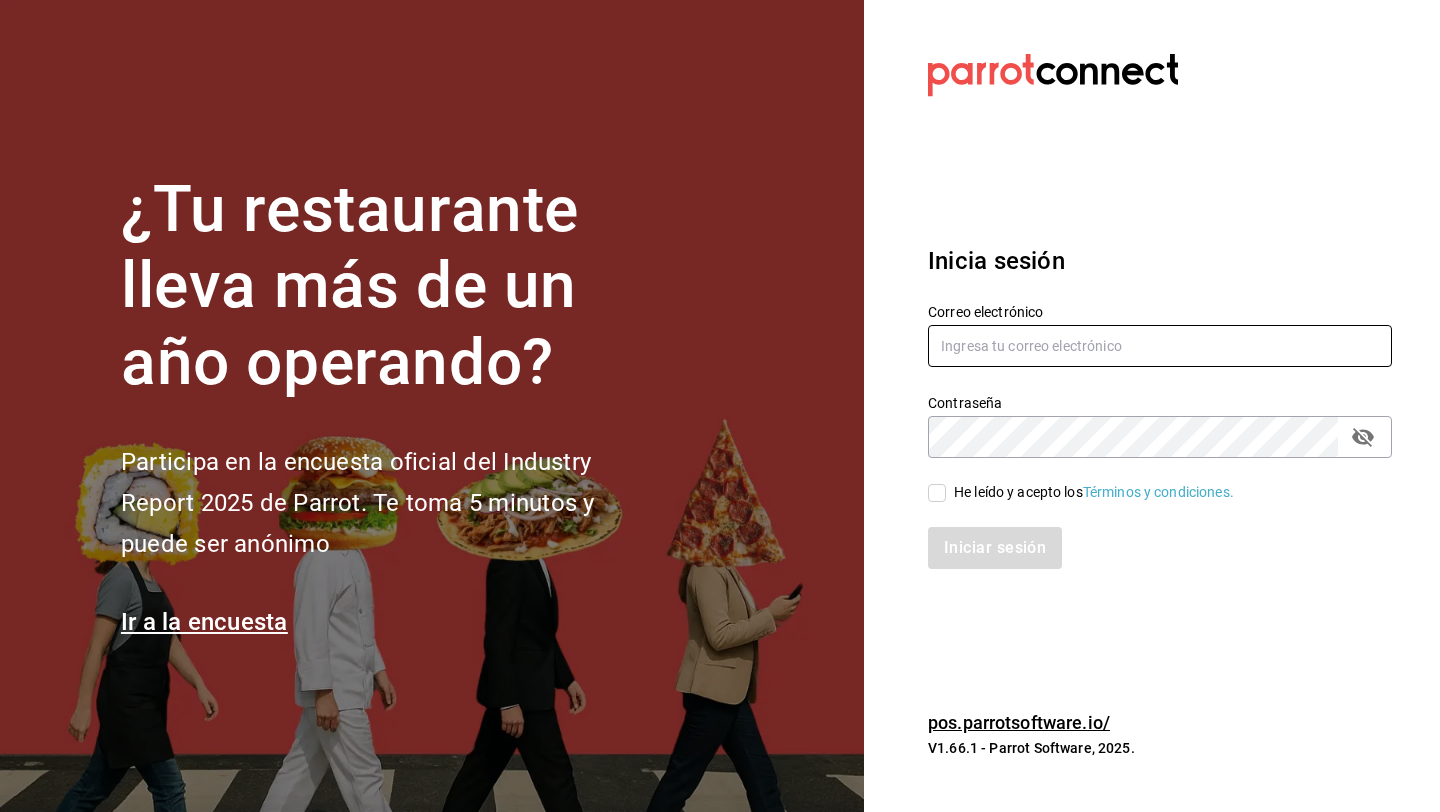 click at bounding box center (1160, 346) 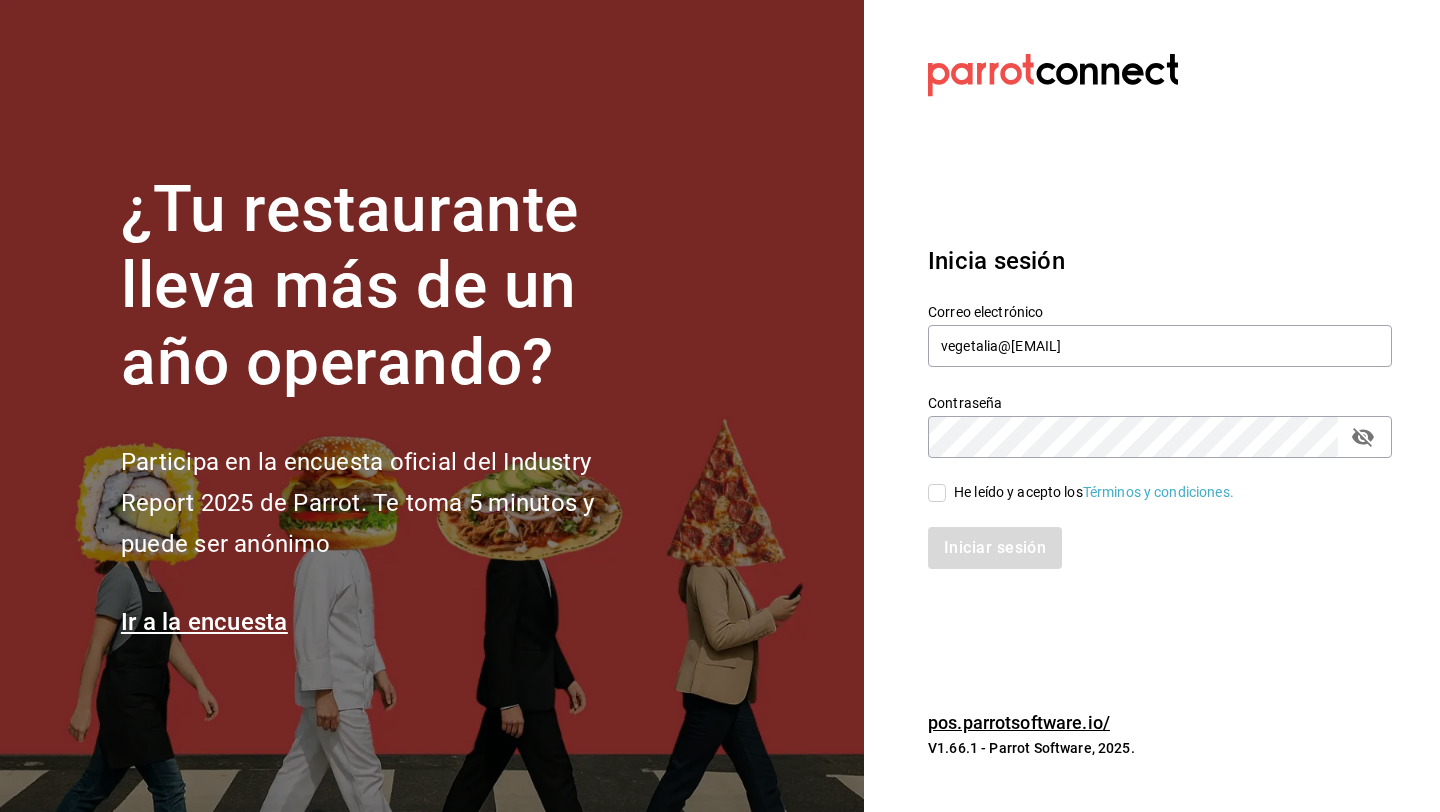 type on "vegetalia@plazasandiego.com}" 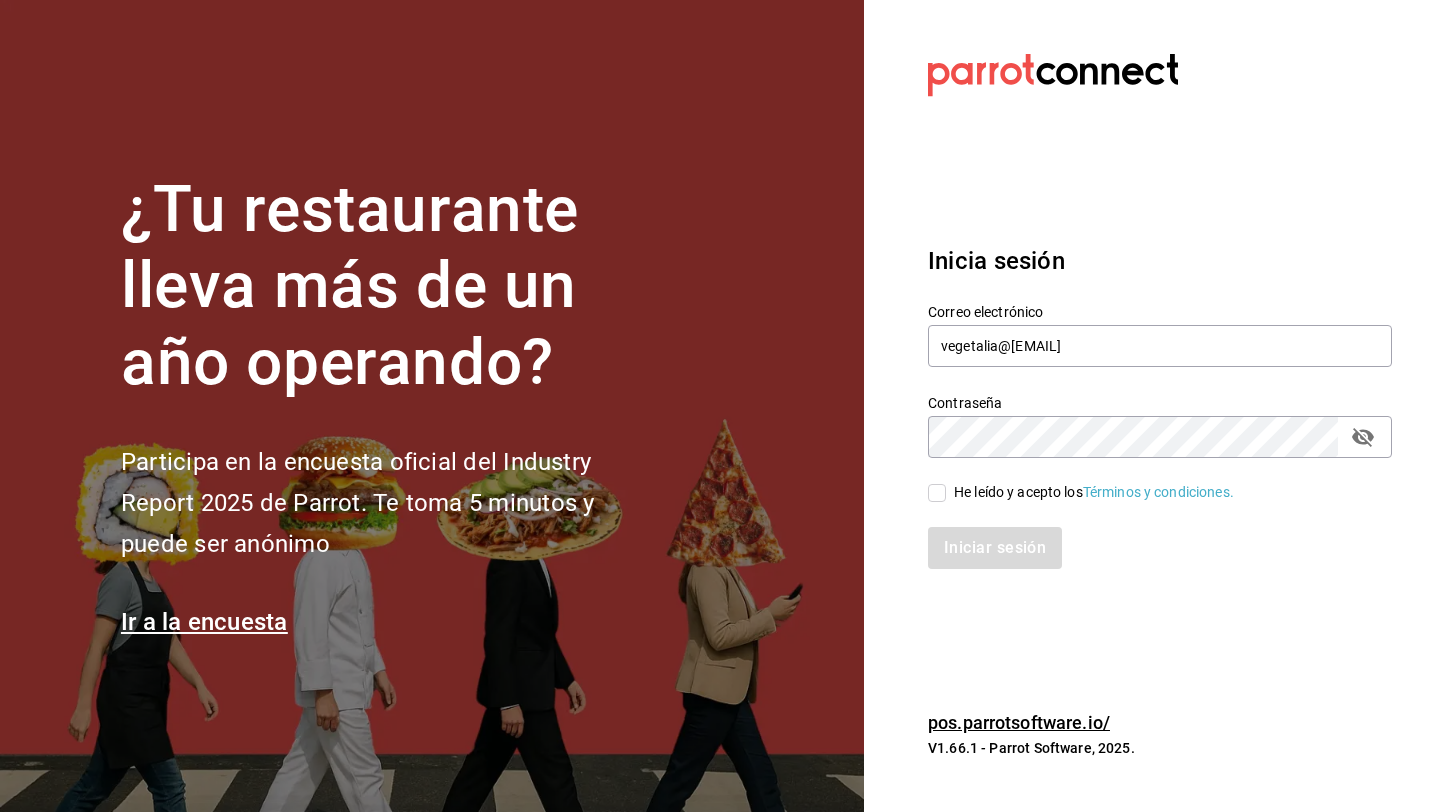 checkbox on "true" 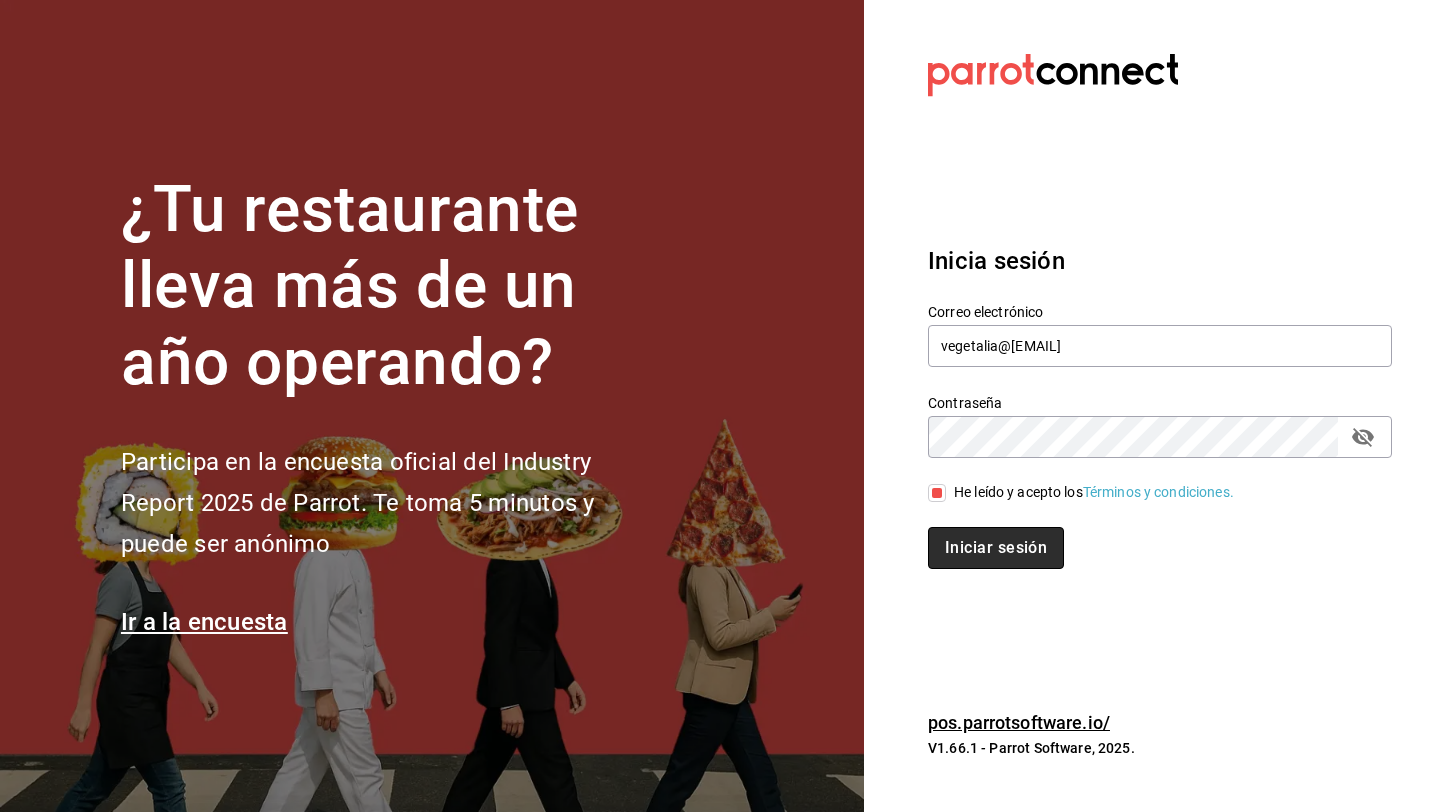click on "Iniciar sesión" at bounding box center (996, 548) 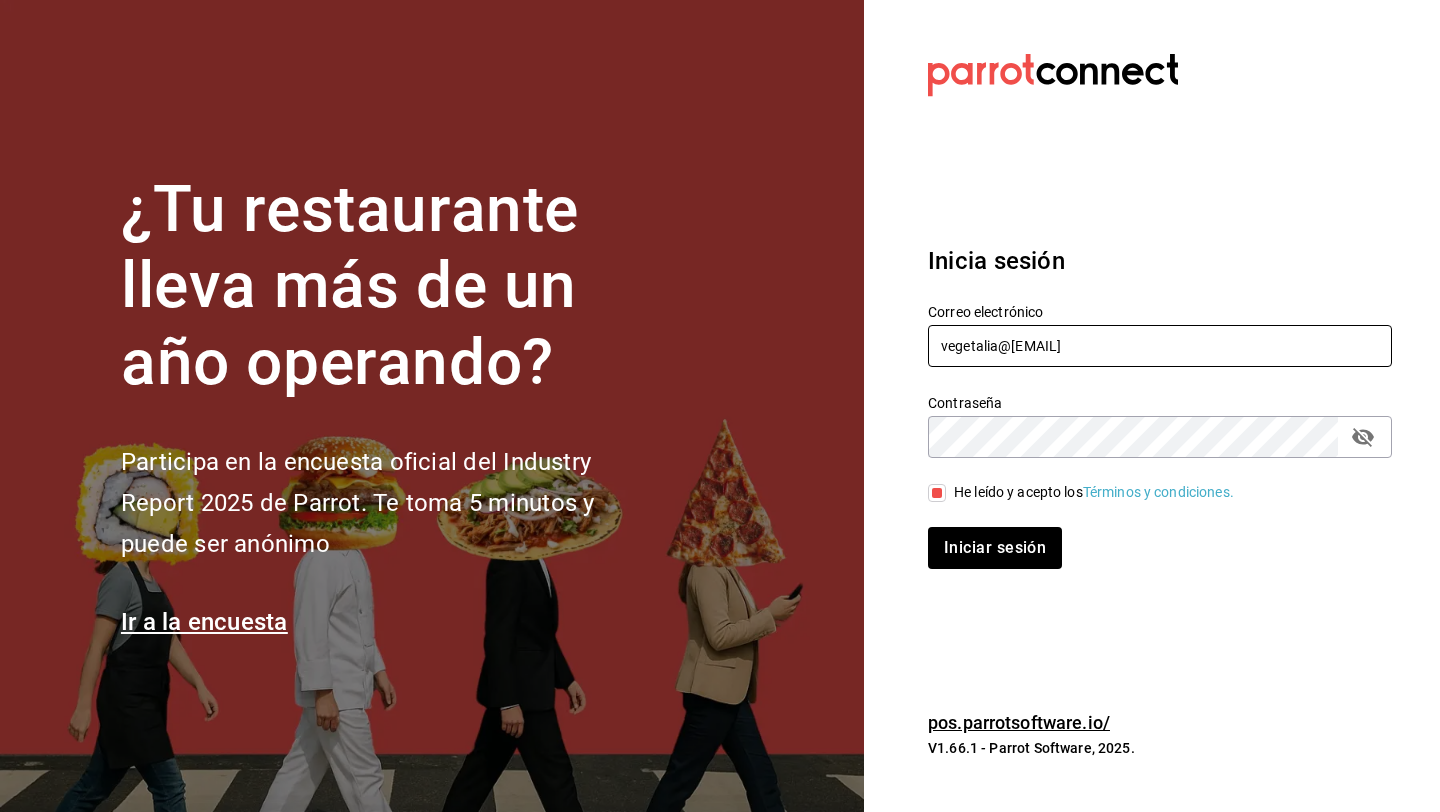 type on "vegetalia@plazasandiego.com" 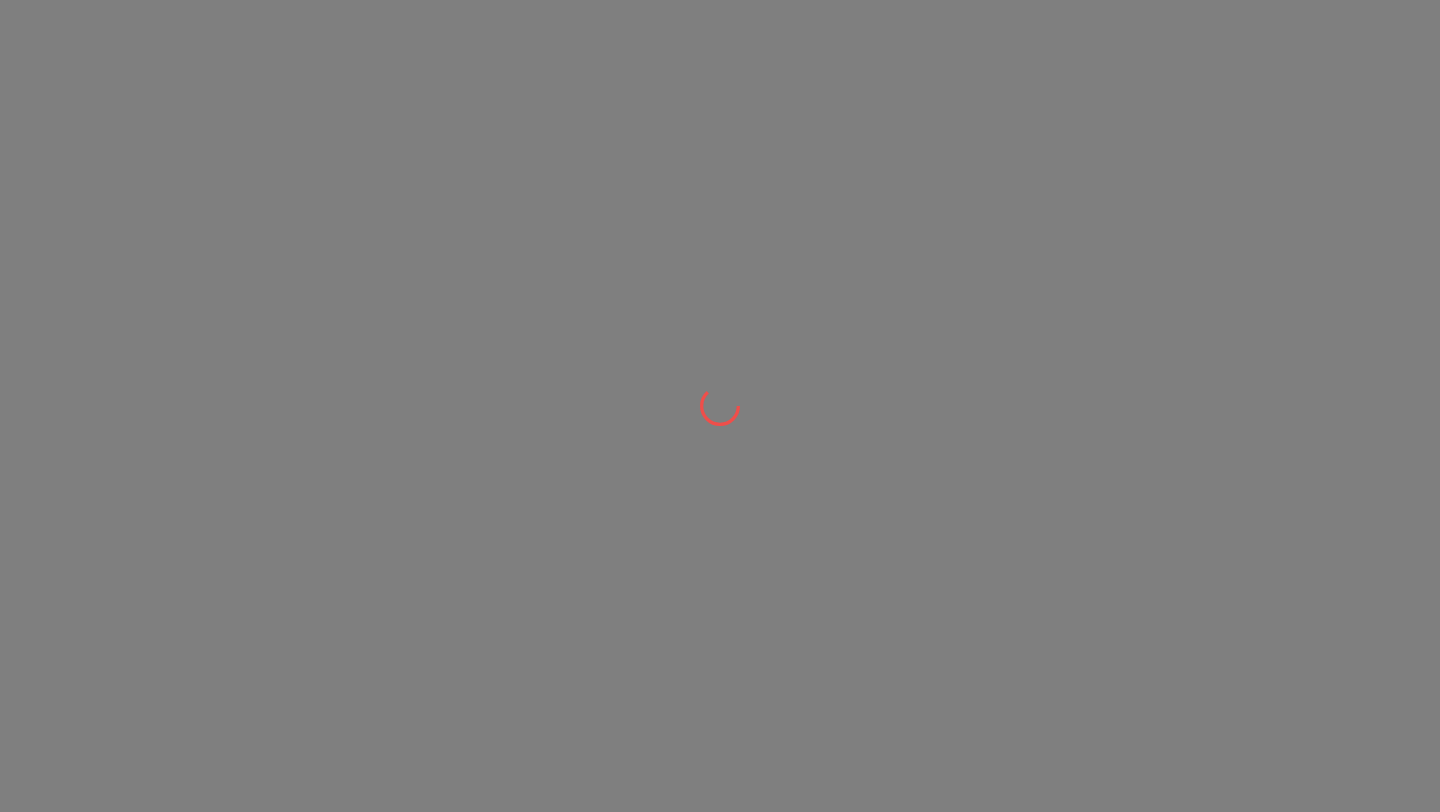 scroll, scrollTop: 0, scrollLeft: 0, axis: both 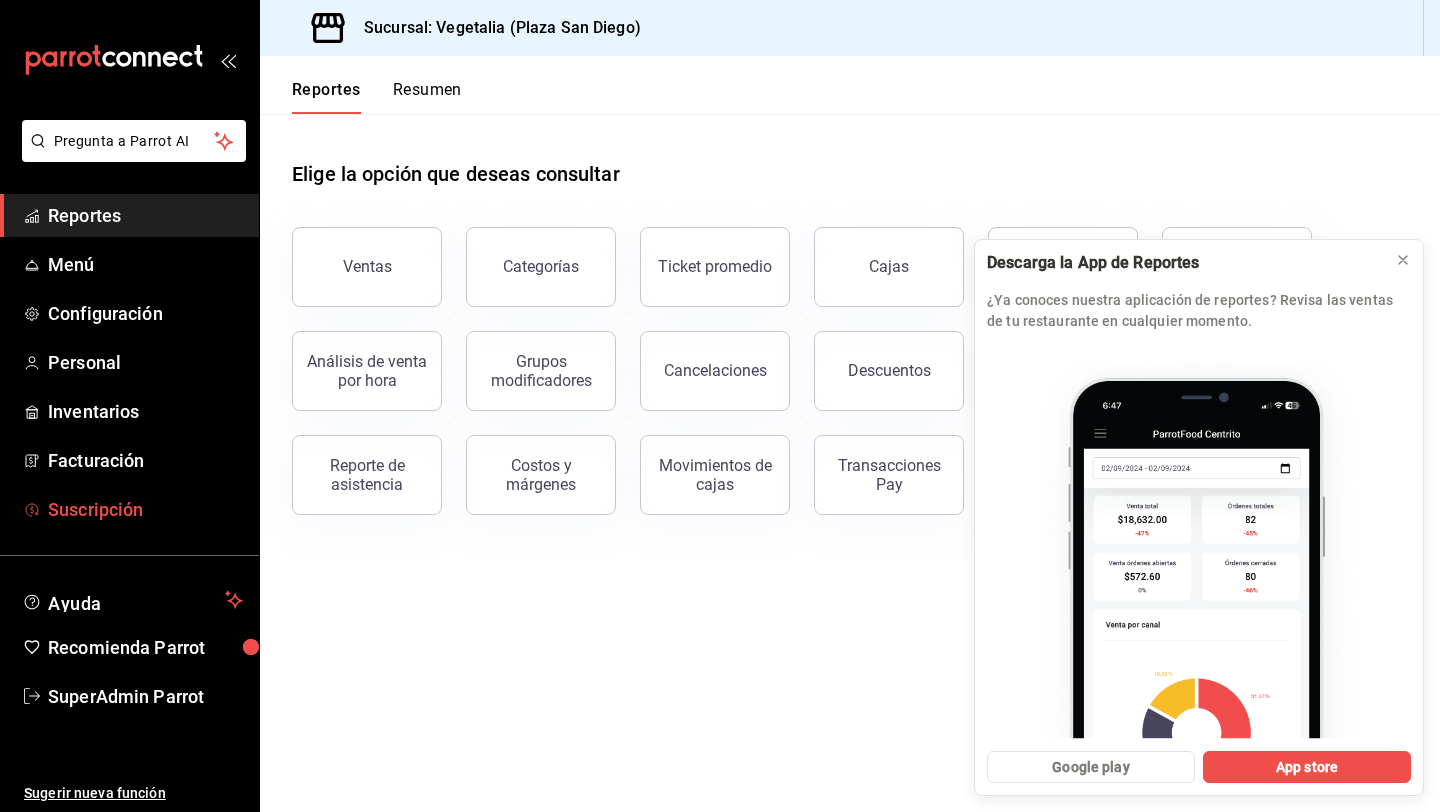 click on "Suscripción" at bounding box center [145, 509] 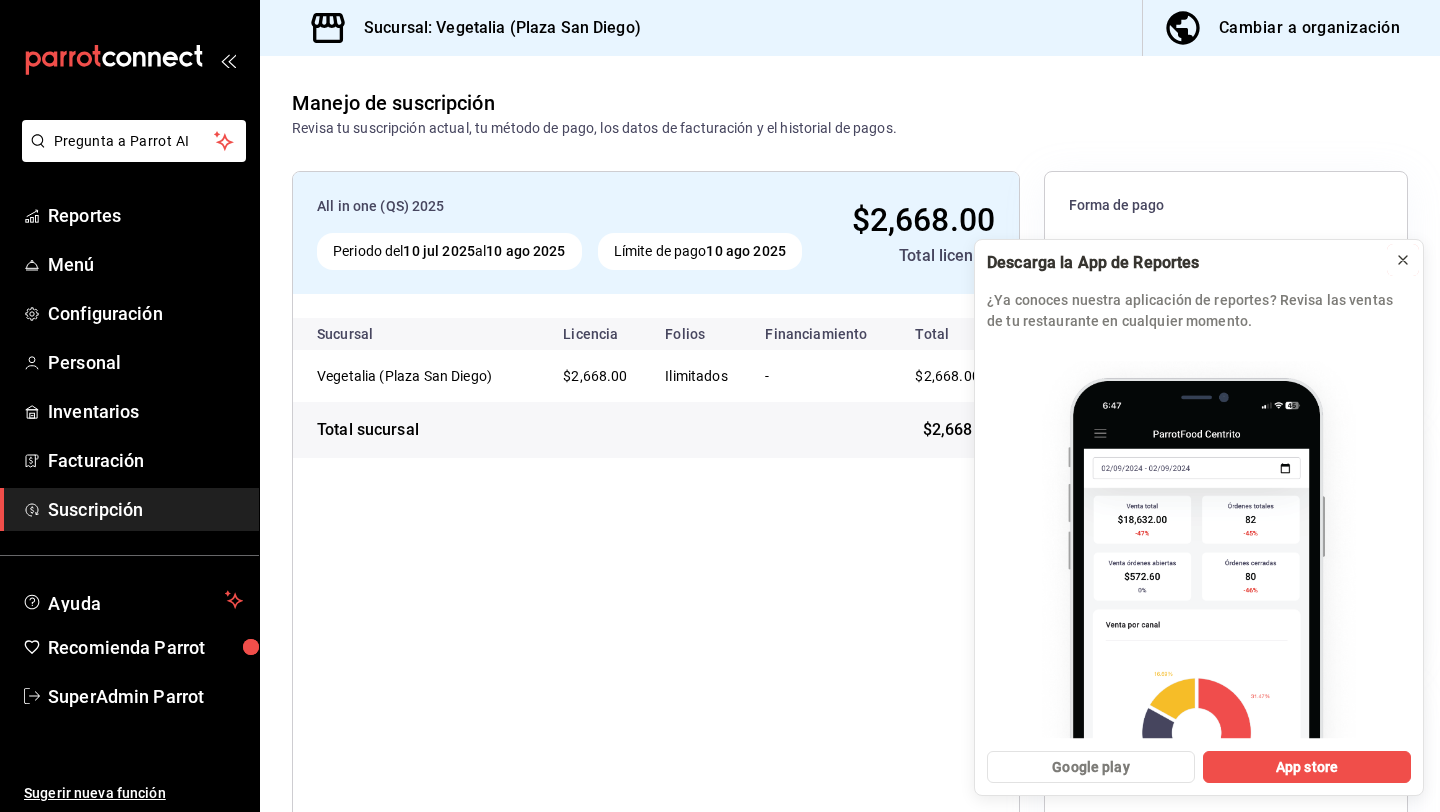 click at bounding box center (1403, 260) 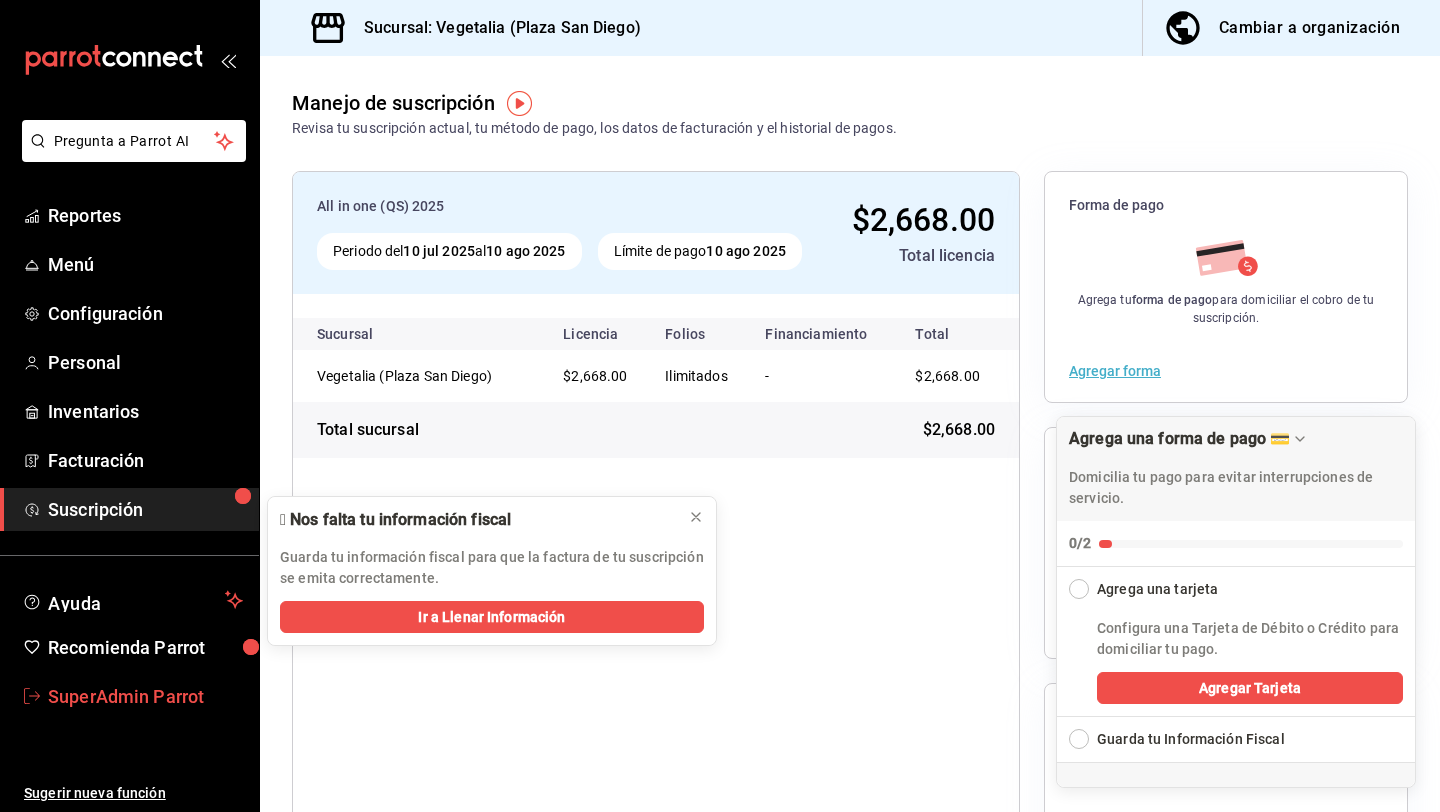 click on "SuperAdmin Parrot" at bounding box center [145, 696] 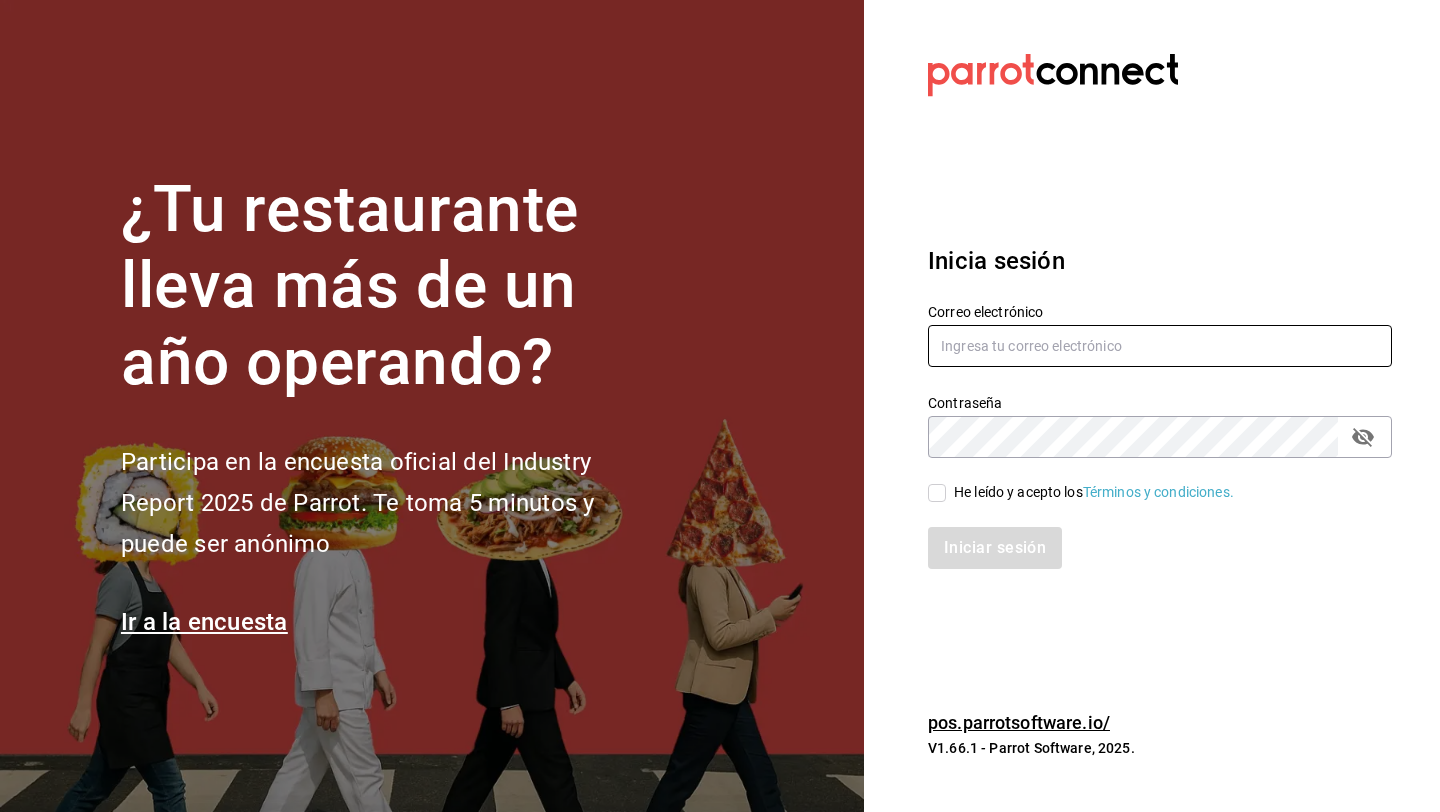 click at bounding box center [1160, 346] 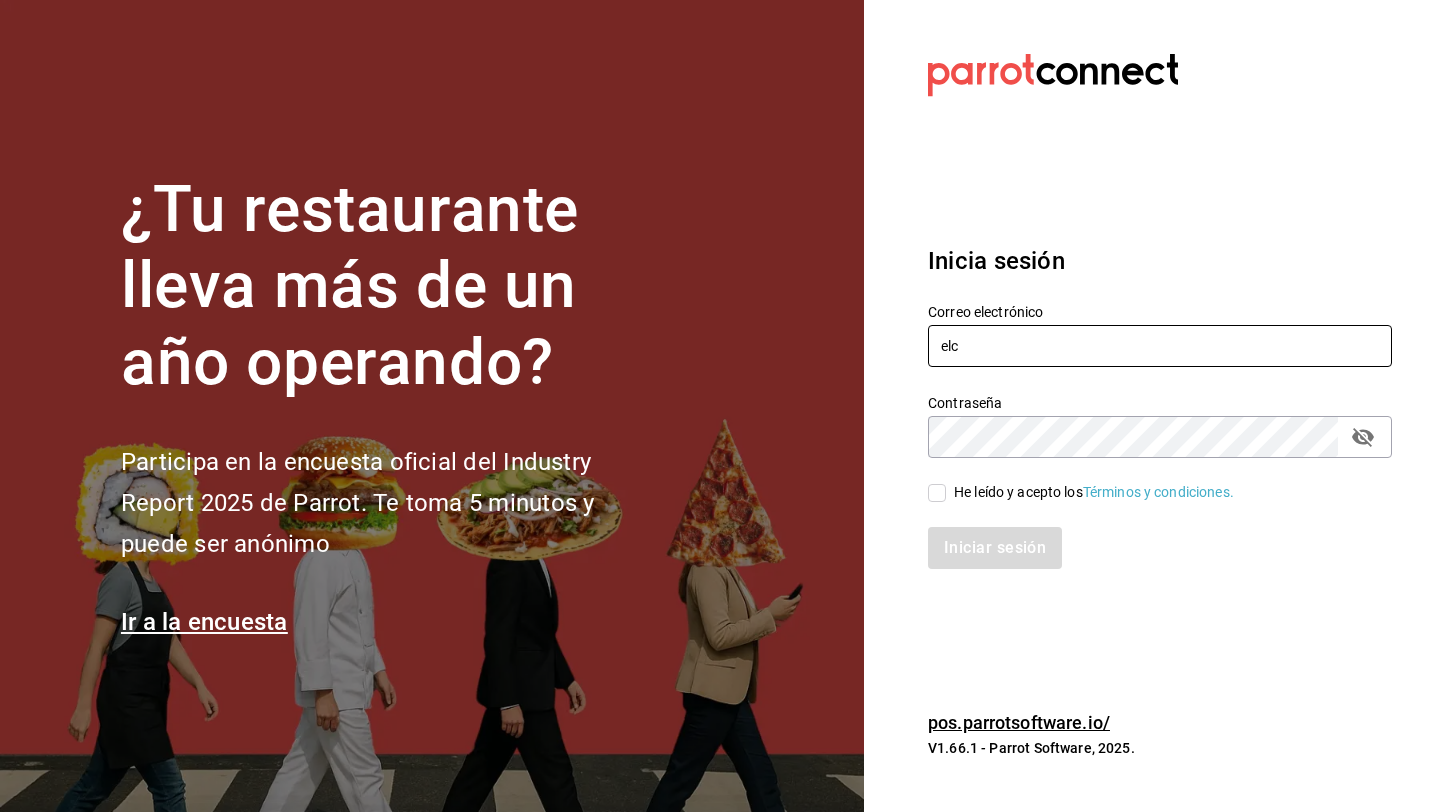 type on "elcolibrigastronomico@edomex.com" 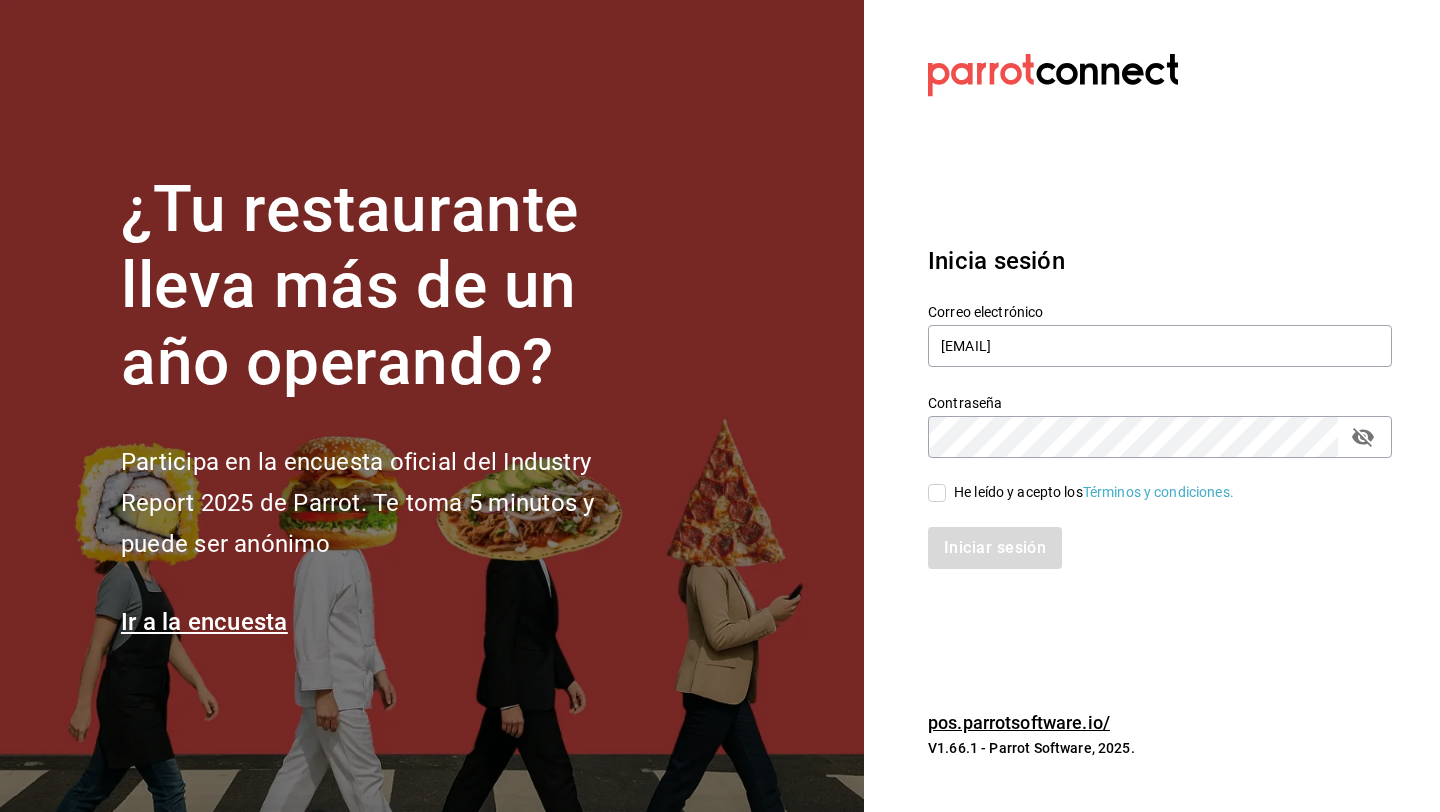 click on "He leído y acepto los  Términos y condiciones." at bounding box center [1094, 492] 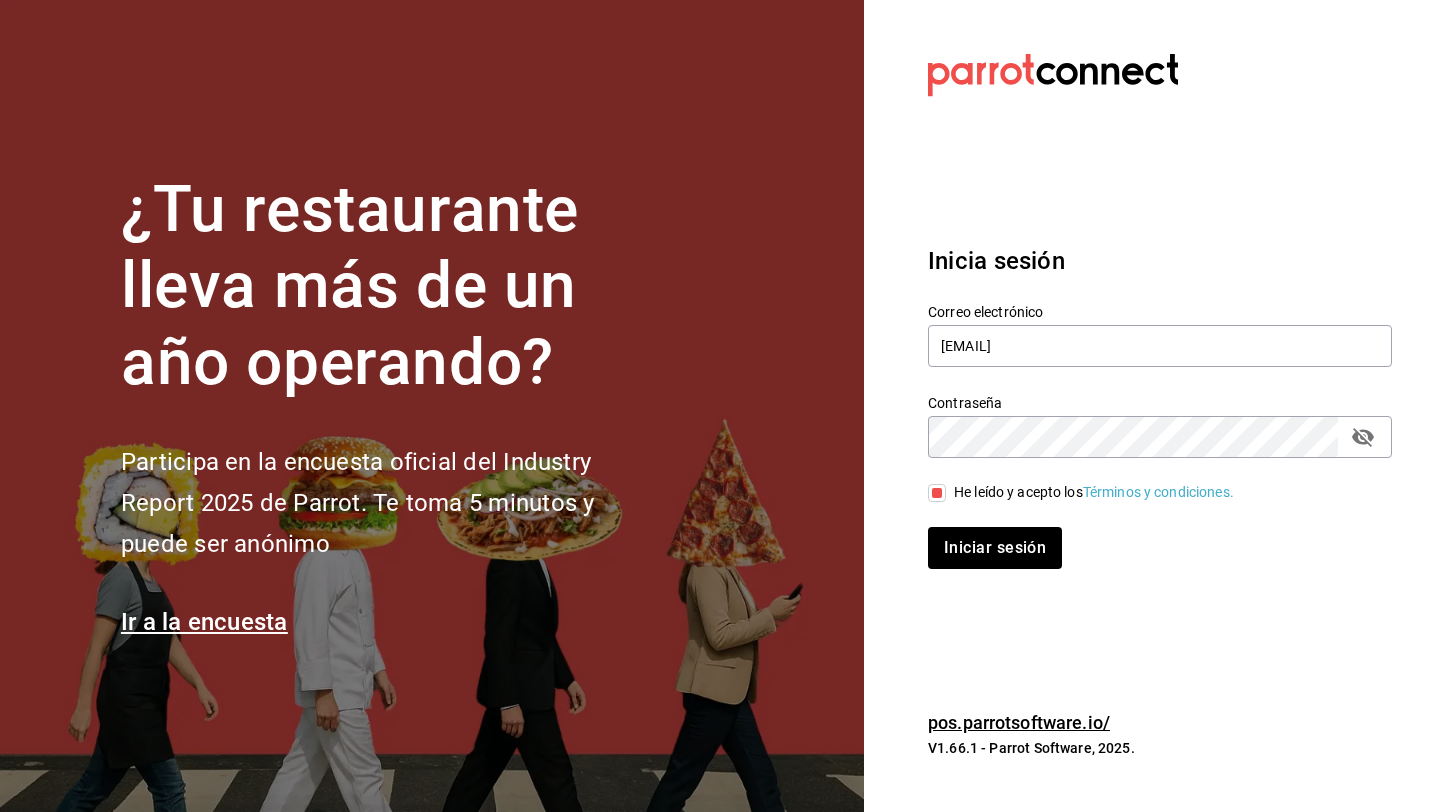 click on "Datos incorrectos. Verifica que tu Correo o Contraseña estén bien escritos. Inicia sesión Correo electrónico elcolibrigastronomico@edomex.com Contraseña Contraseña He leído y acepto los  Términos y condiciones. Iniciar sesión pos.parrotsoftware.io/ V1.66.1 - Parrot Software, 2025." at bounding box center [1152, 406] 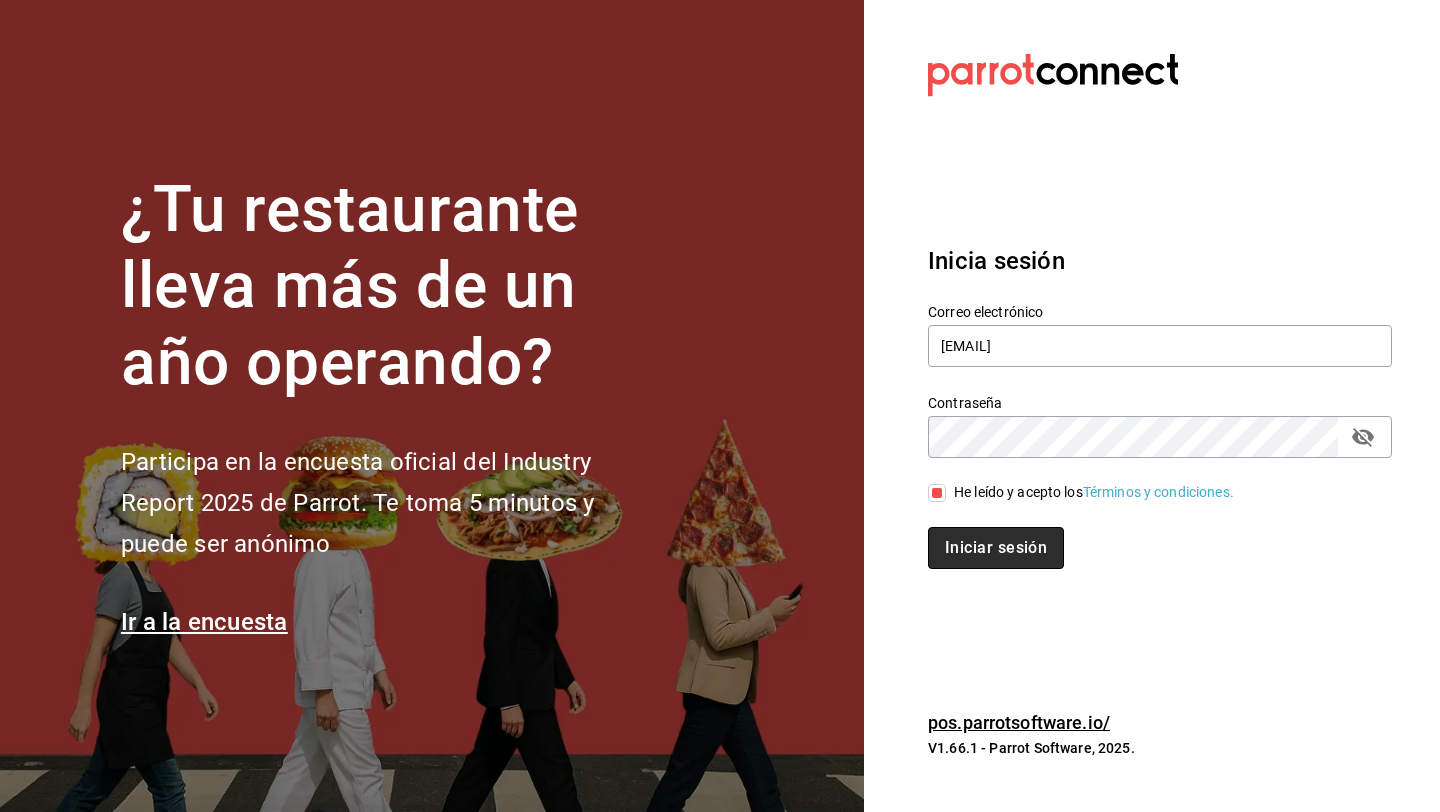 click on "Iniciar sesión" at bounding box center (996, 548) 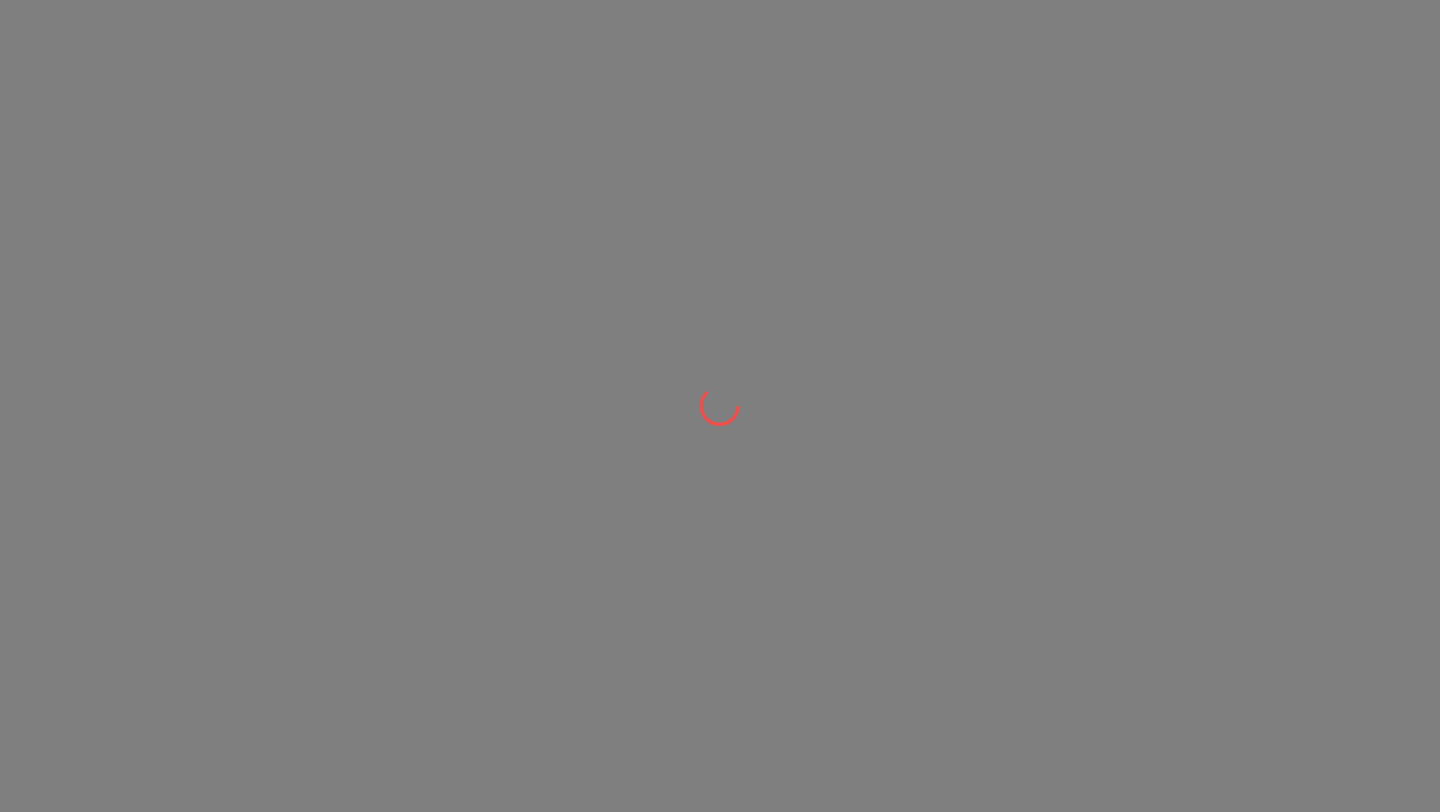 scroll, scrollTop: 0, scrollLeft: 0, axis: both 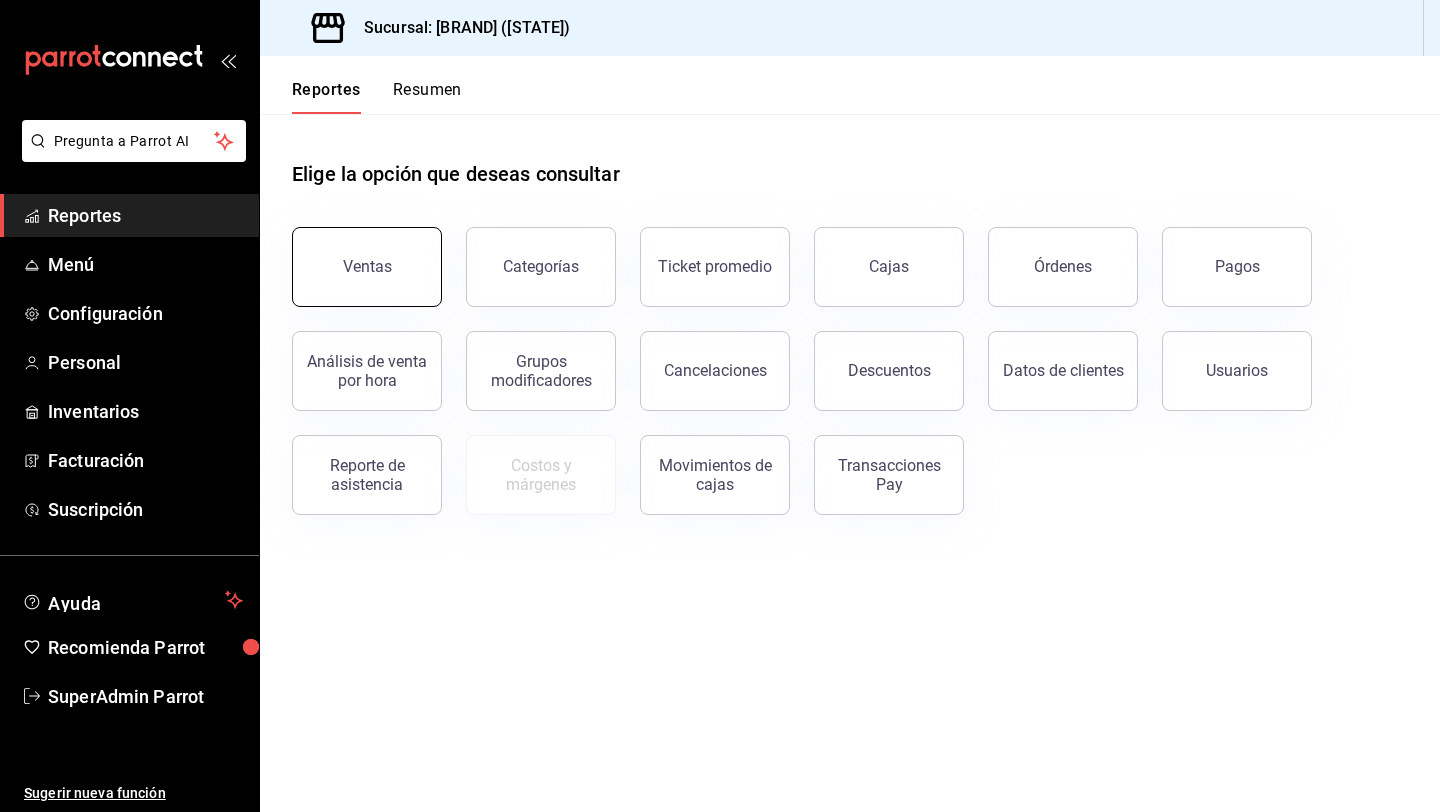 click on "Ventas" at bounding box center [367, 267] 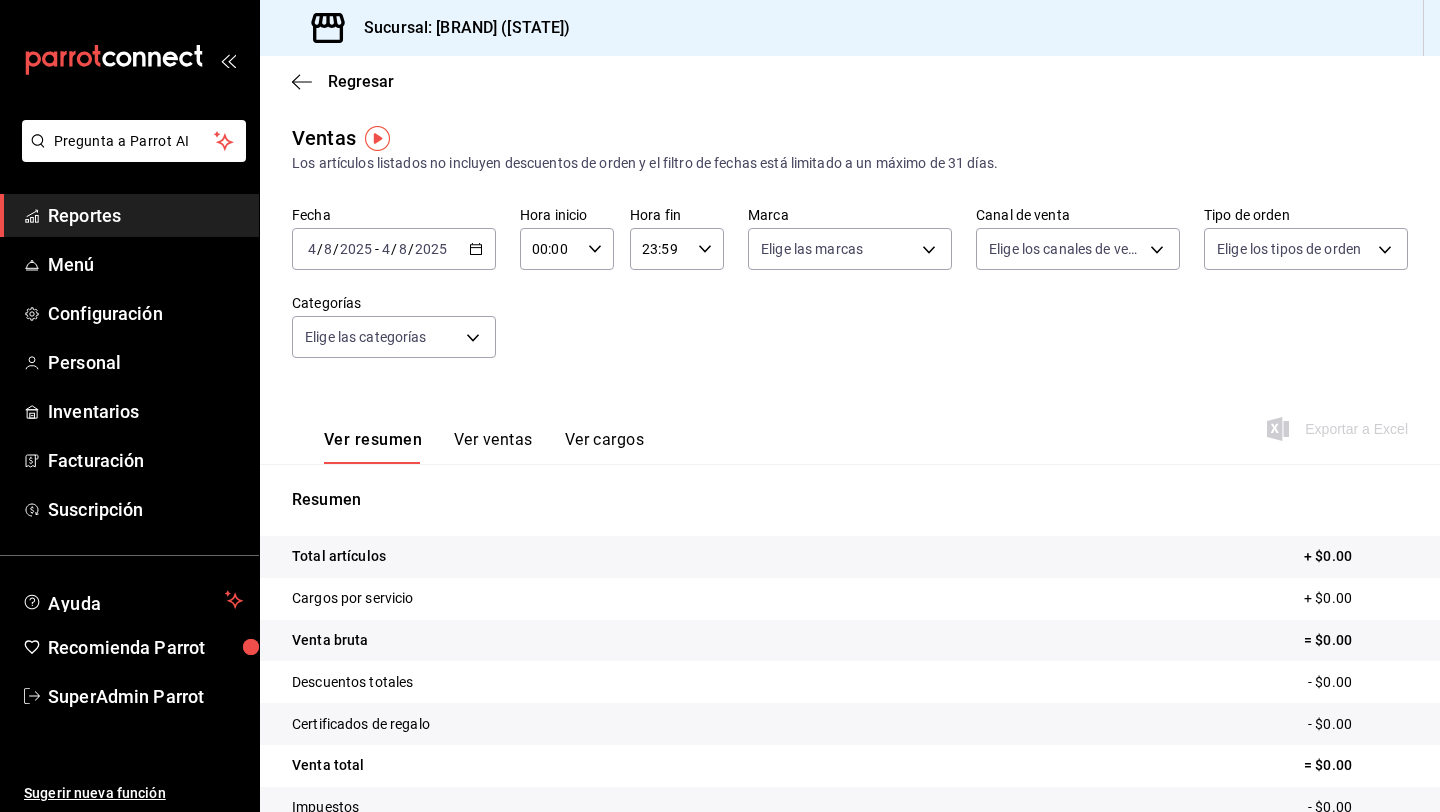 click on "2025-08-04 4 / 8 / 2025 - 2025-08-04 4 / 8 / 2025" at bounding box center (394, 249) 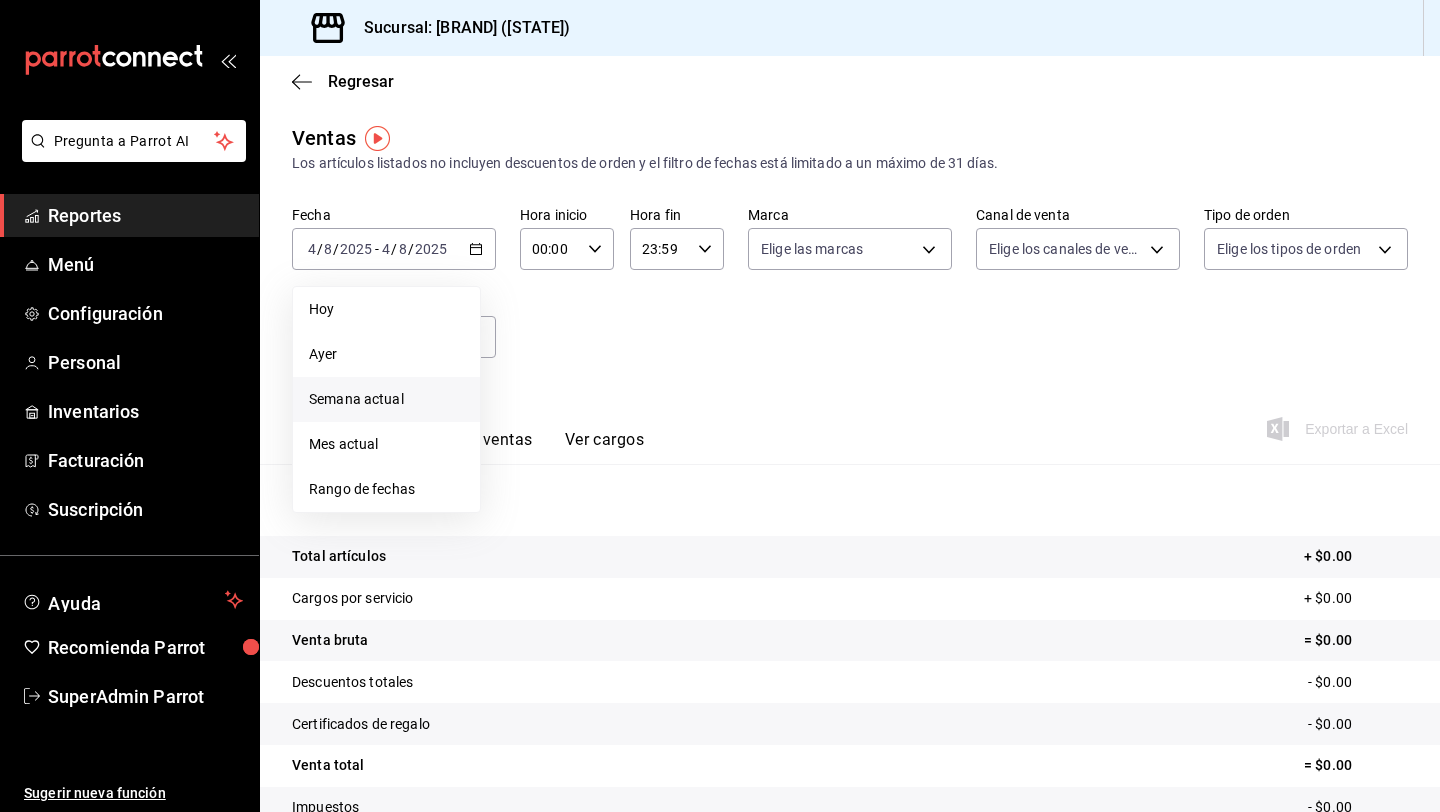 click on "Semana actual" at bounding box center [386, 399] 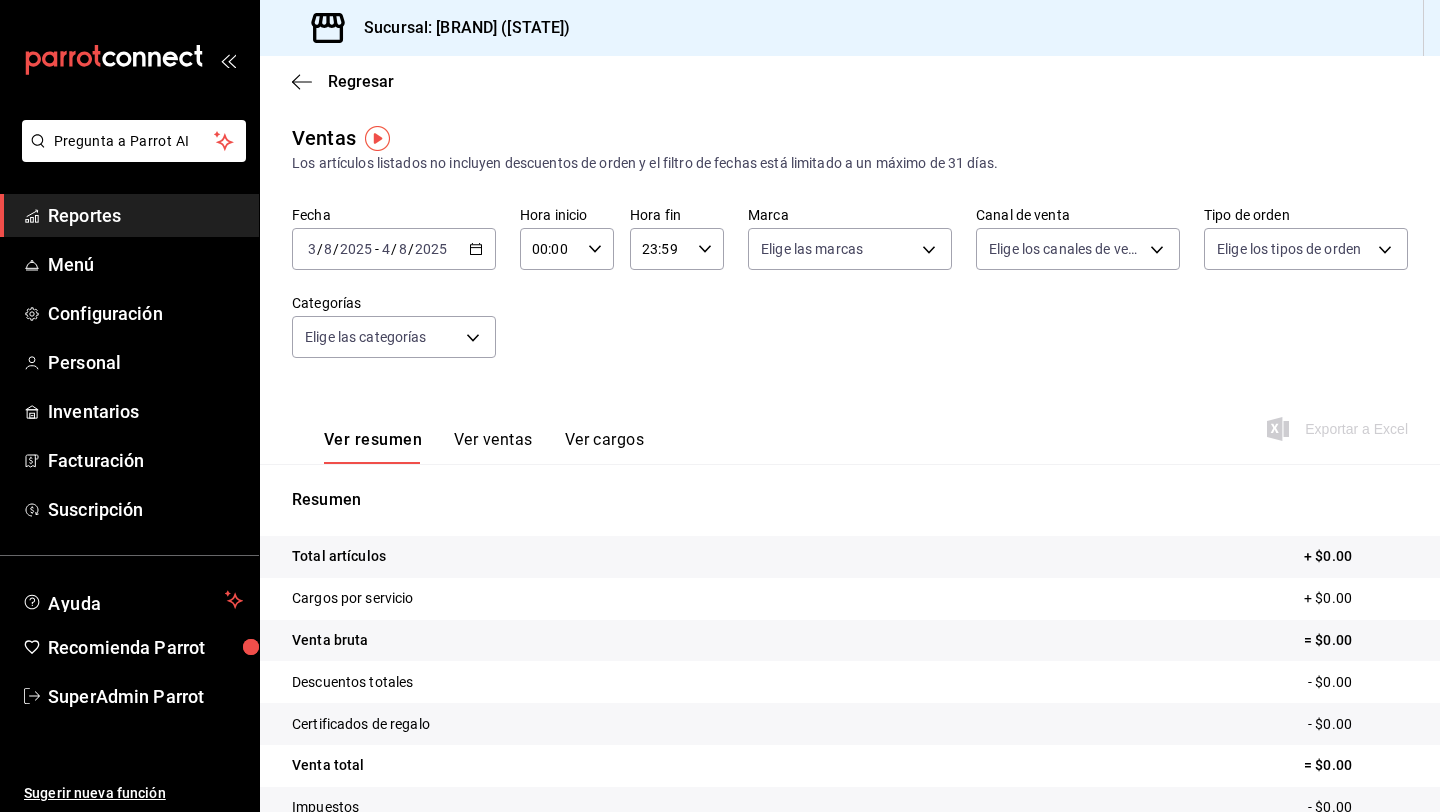 click on "[DATE] [DATE] - [DATE] [DATE]" at bounding box center [394, 249] 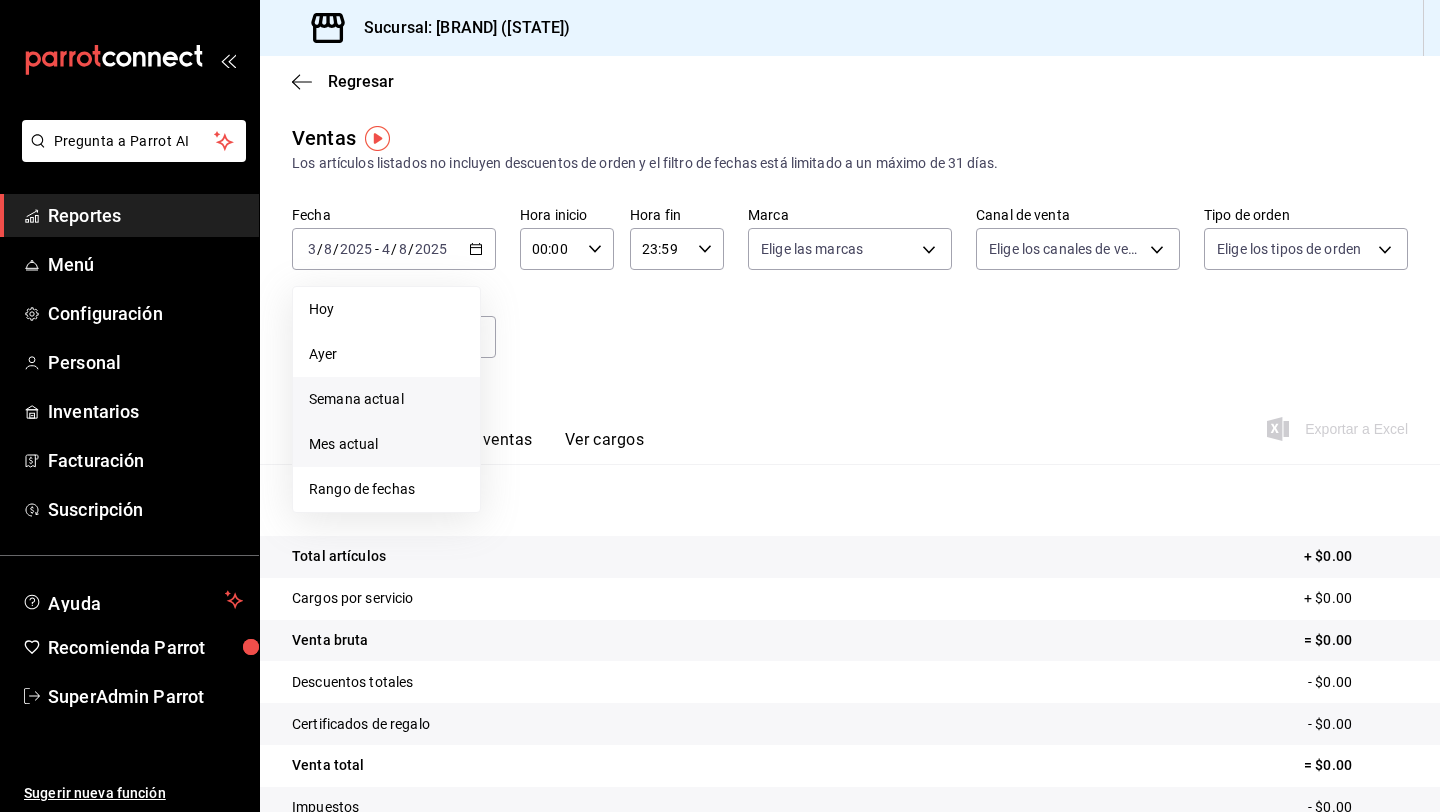 click on "Mes actual" at bounding box center (386, 444) 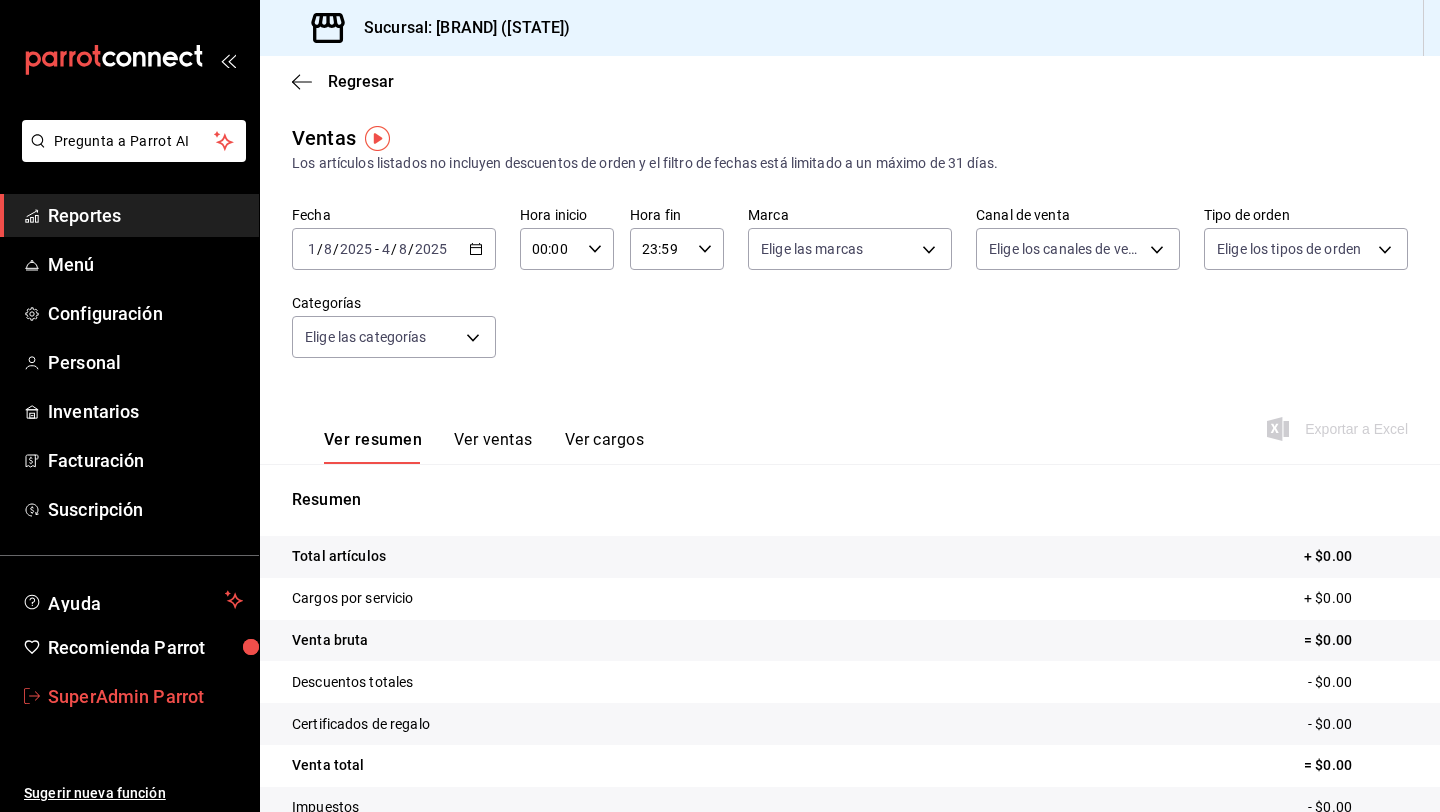 click on "SuperAdmin Parrot" at bounding box center (145, 696) 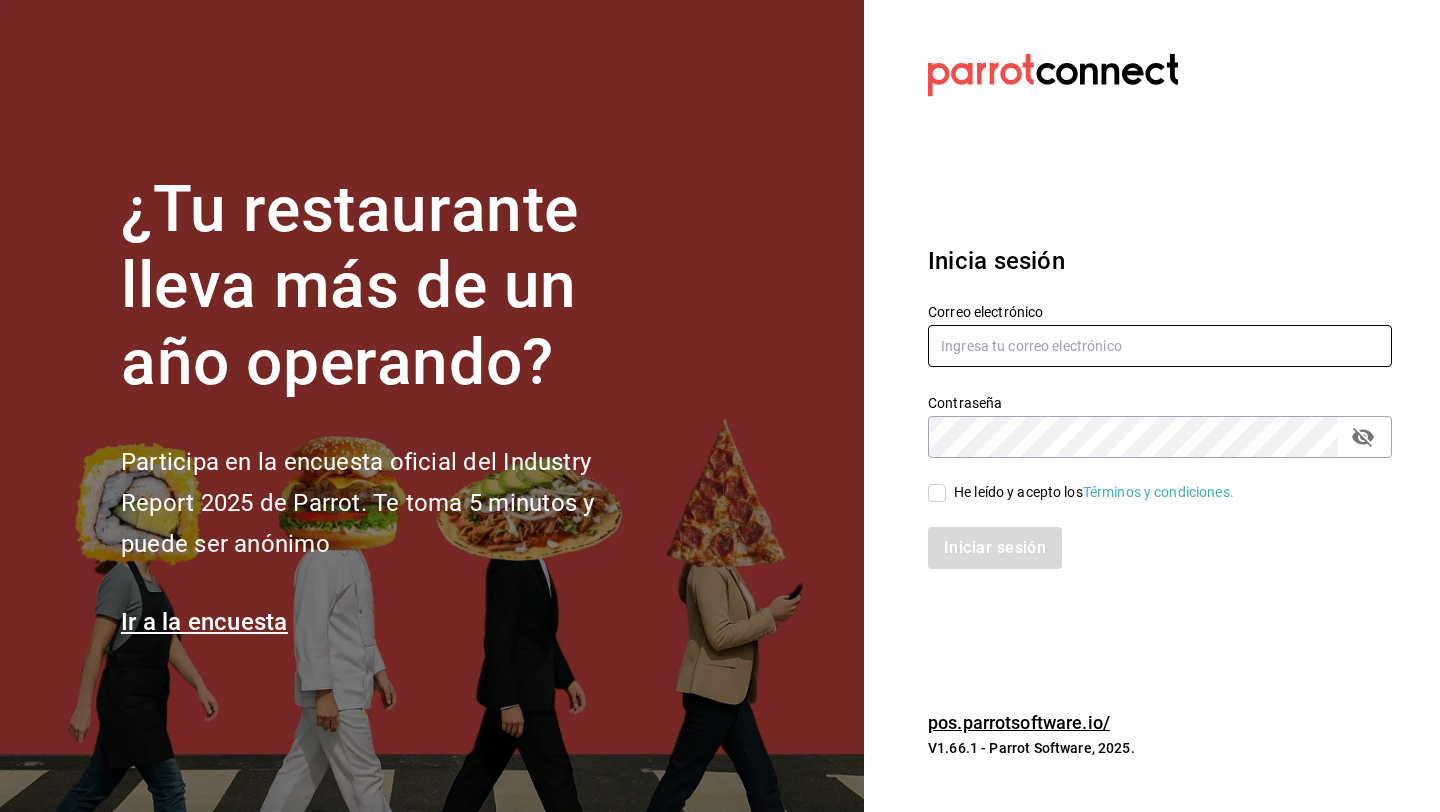 click at bounding box center [1160, 346] 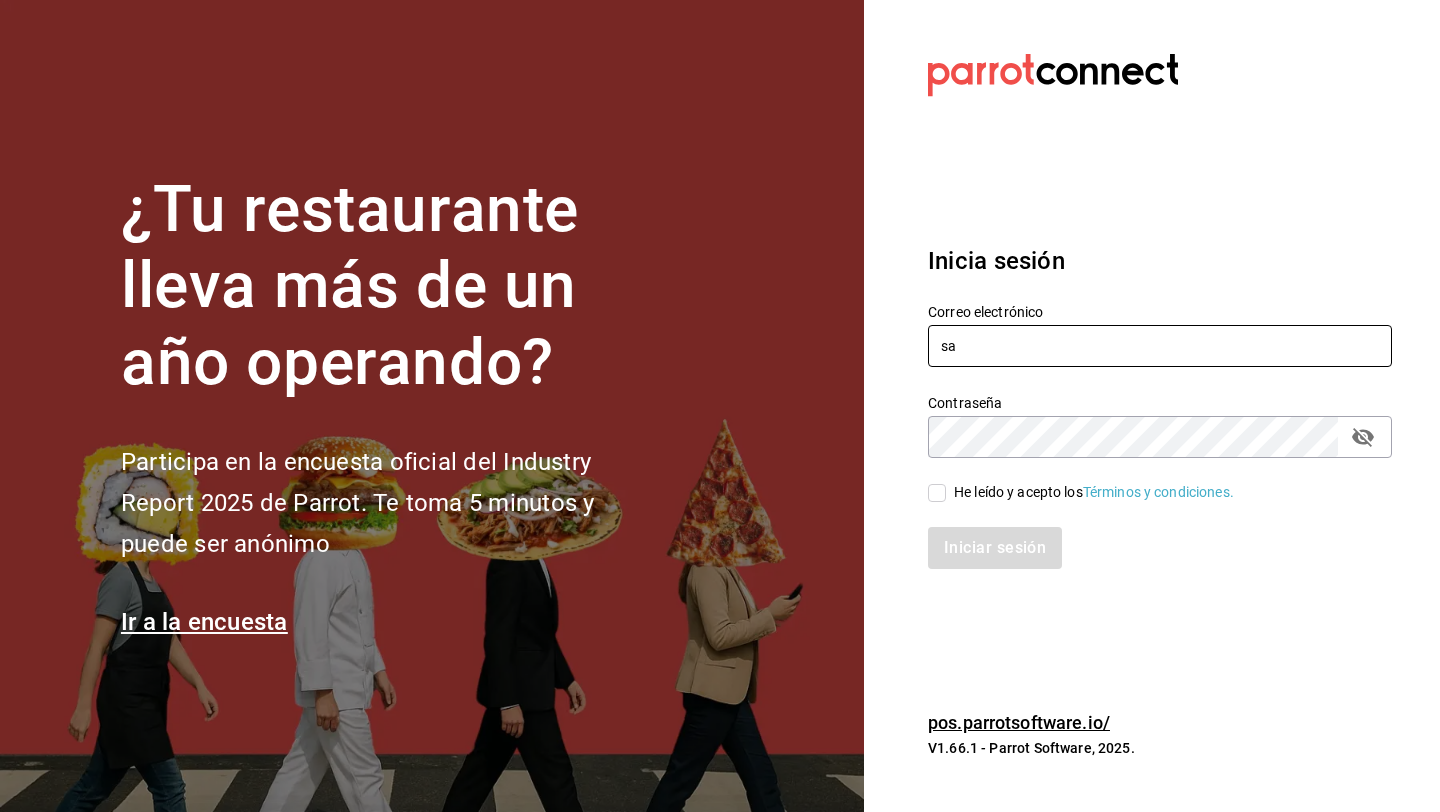 type on "sanbenitotortasyburritos@lapaz.com" 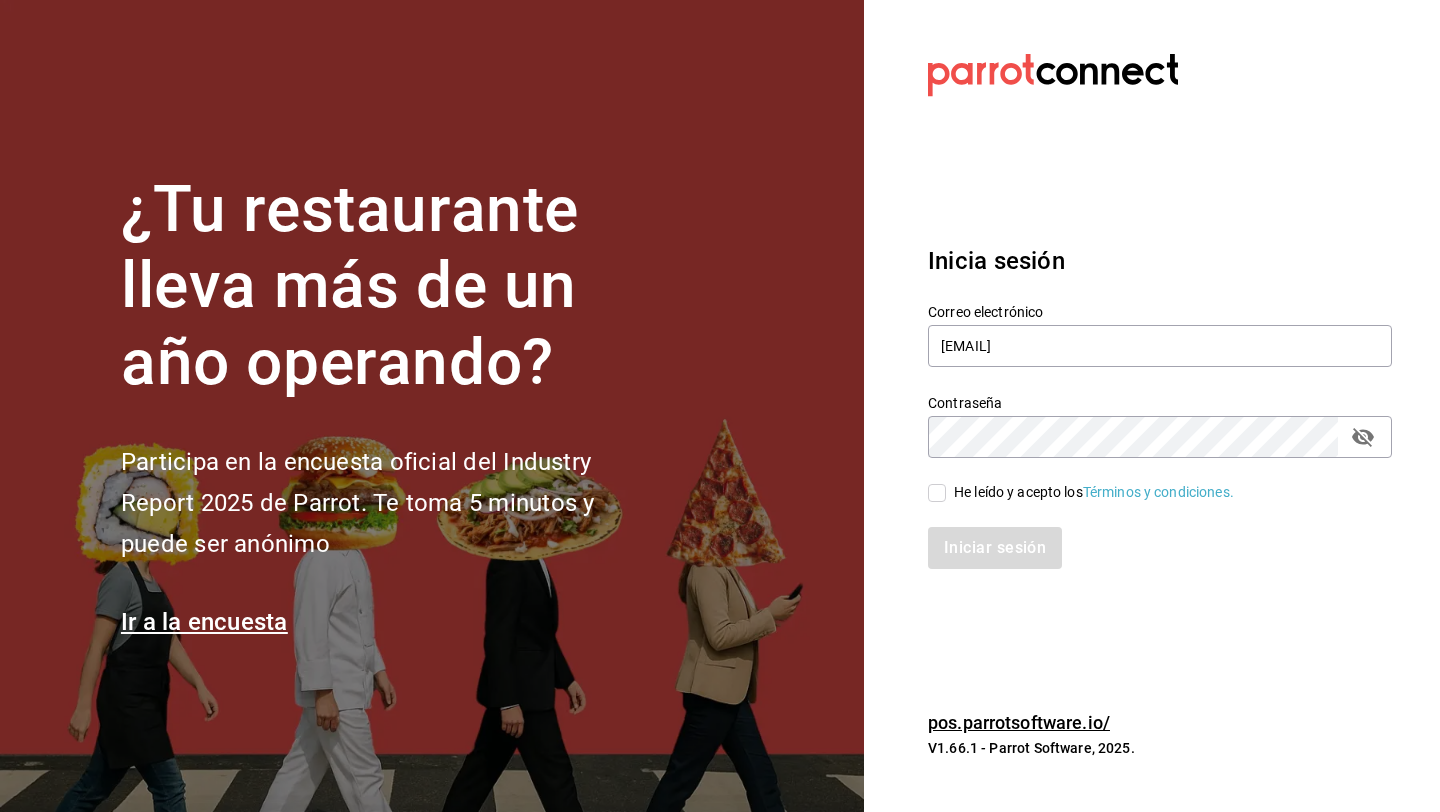 click on "Iniciar sesión" at bounding box center (1148, 536) 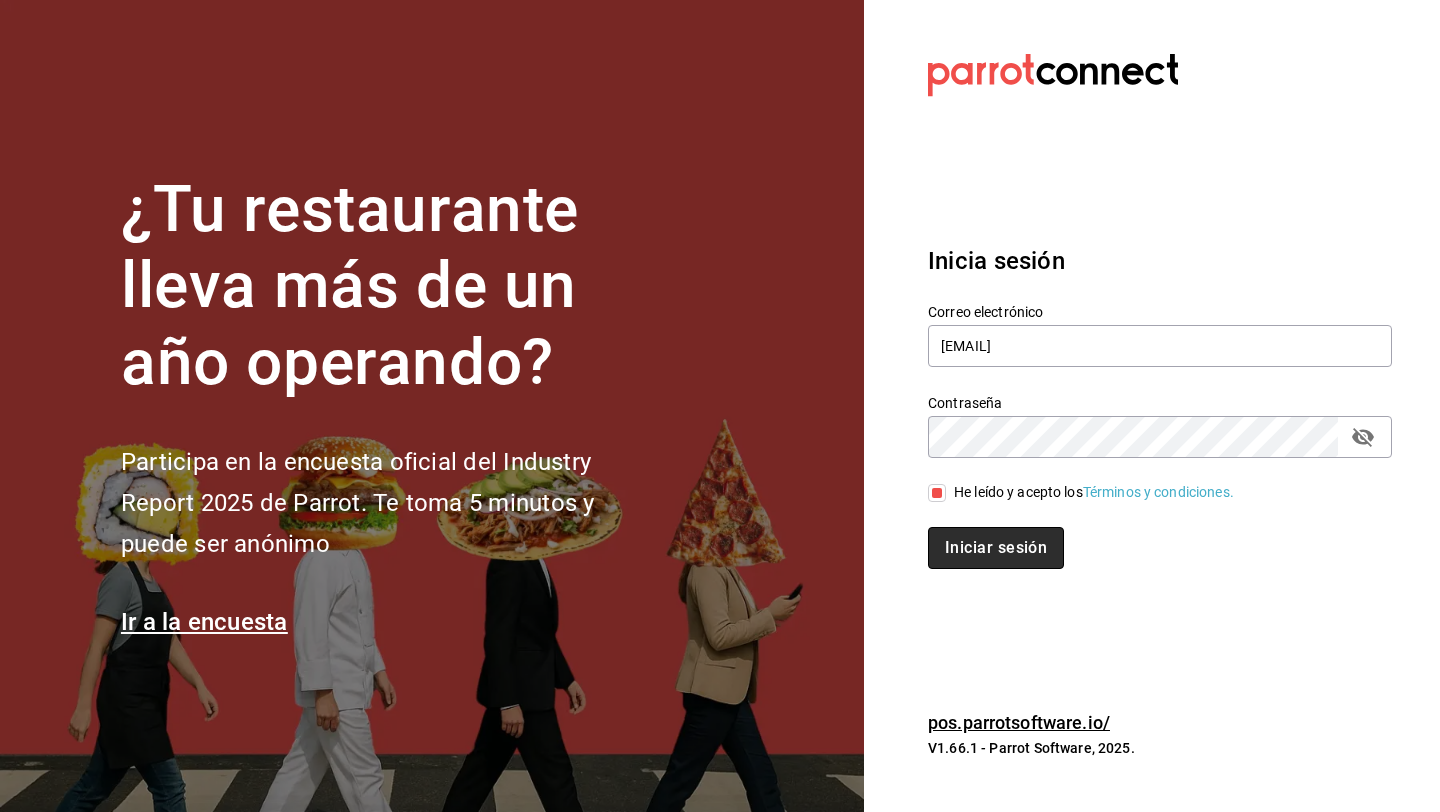 click on "Iniciar sesión" at bounding box center (996, 548) 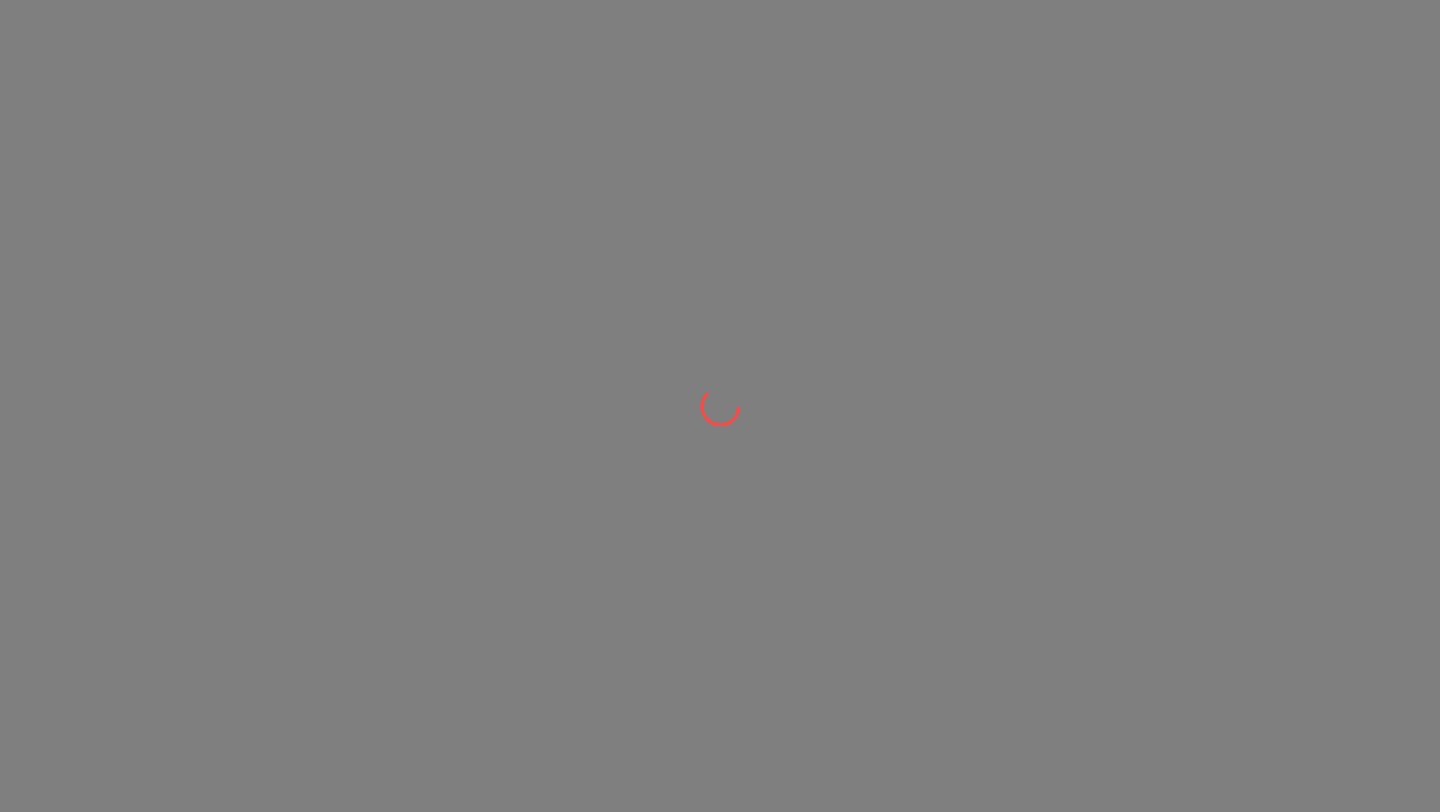 scroll, scrollTop: 0, scrollLeft: 0, axis: both 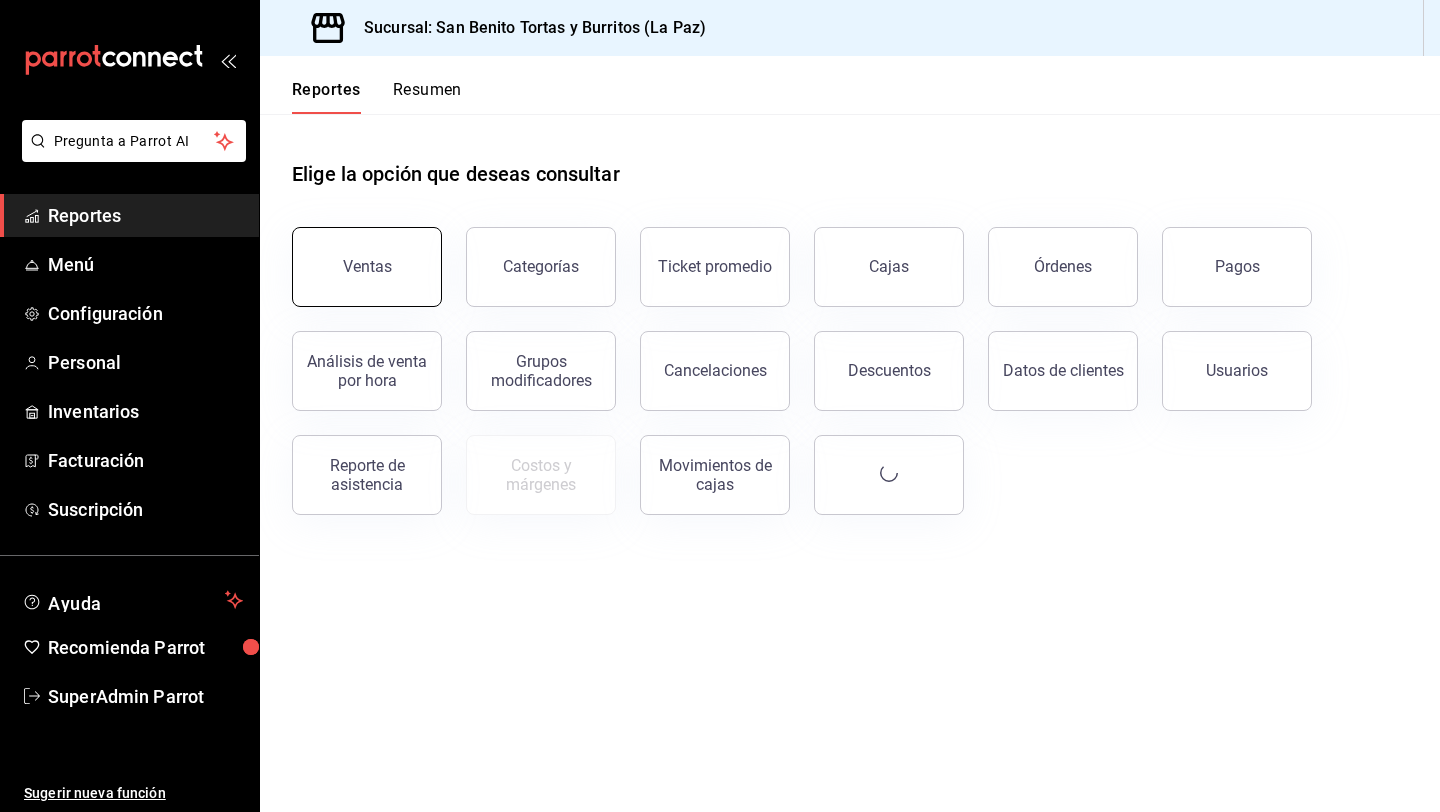 click on "Ventas" at bounding box center [367, 267] 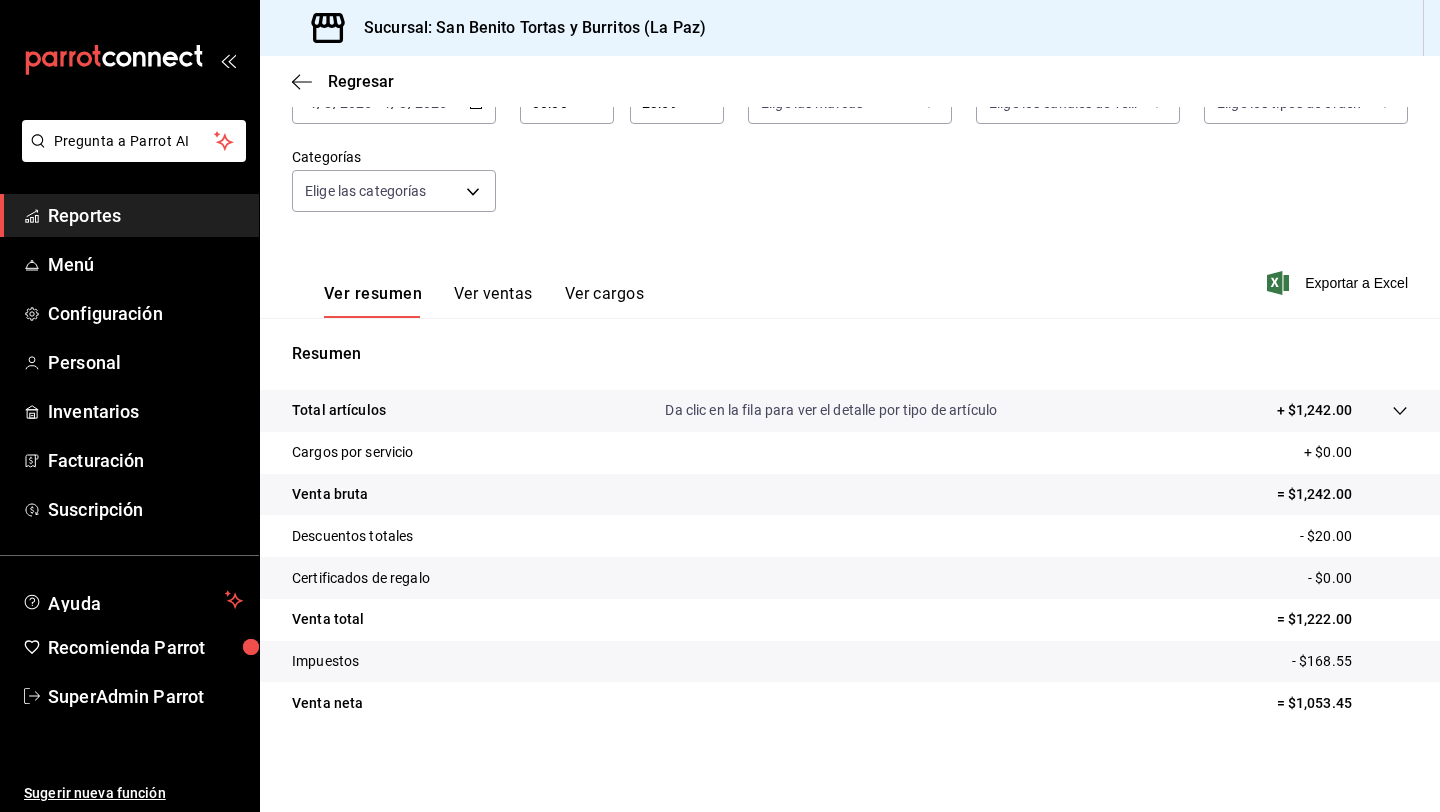 scroll, scrollTop: 0, scrollLeft: 0, axis: both 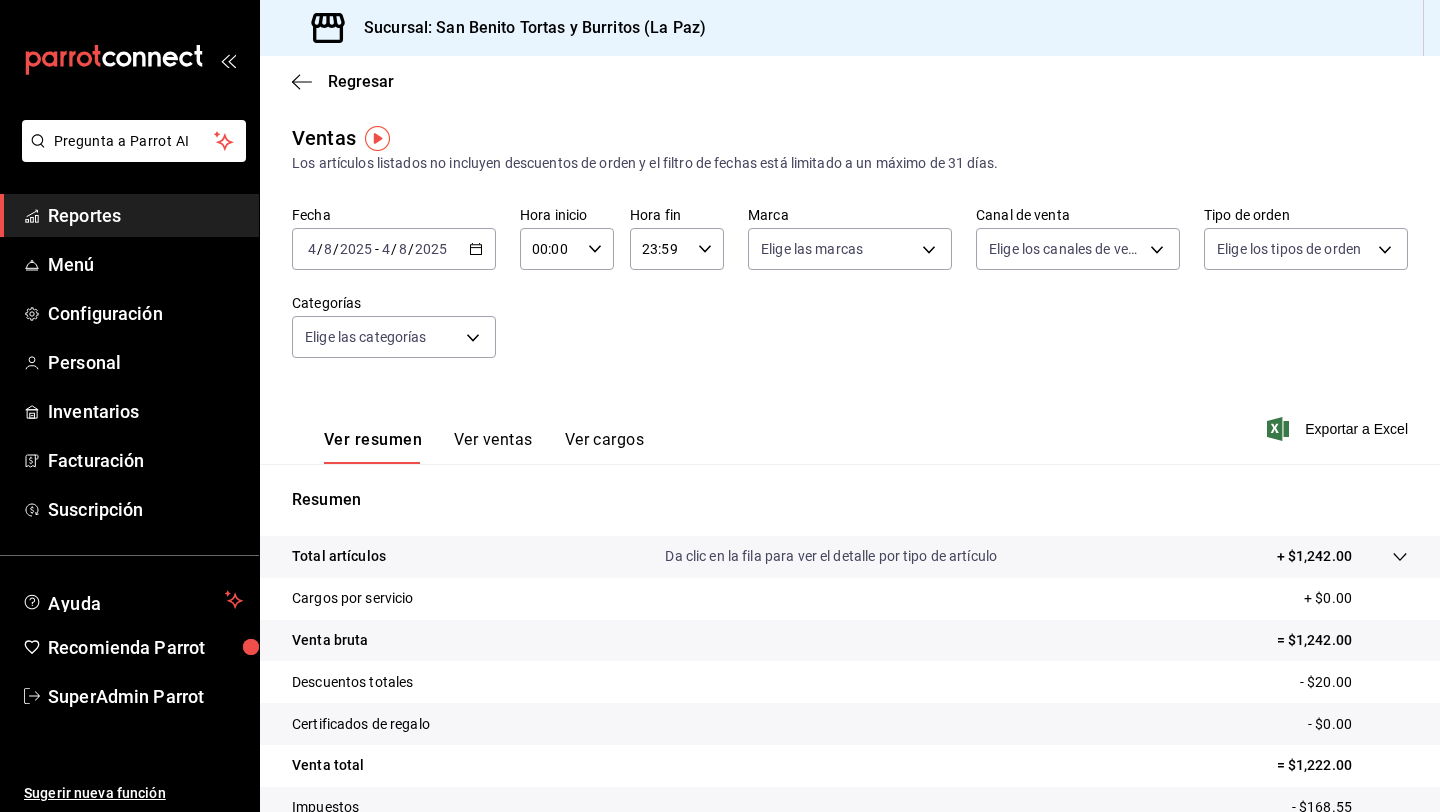 click on "Regresar" at bounding box center [850, 81] 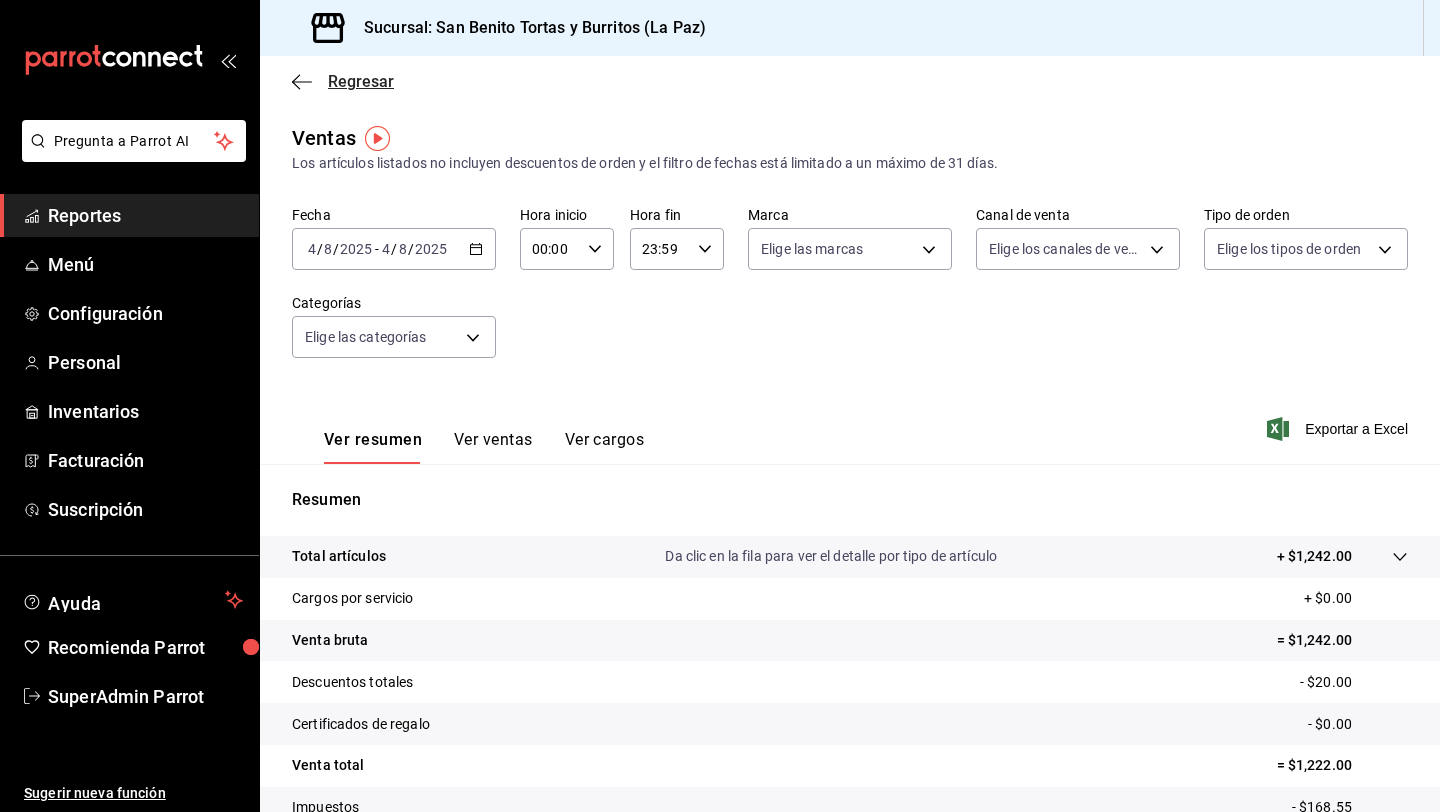 click on "Regresar" at bounding box center [343, 81] 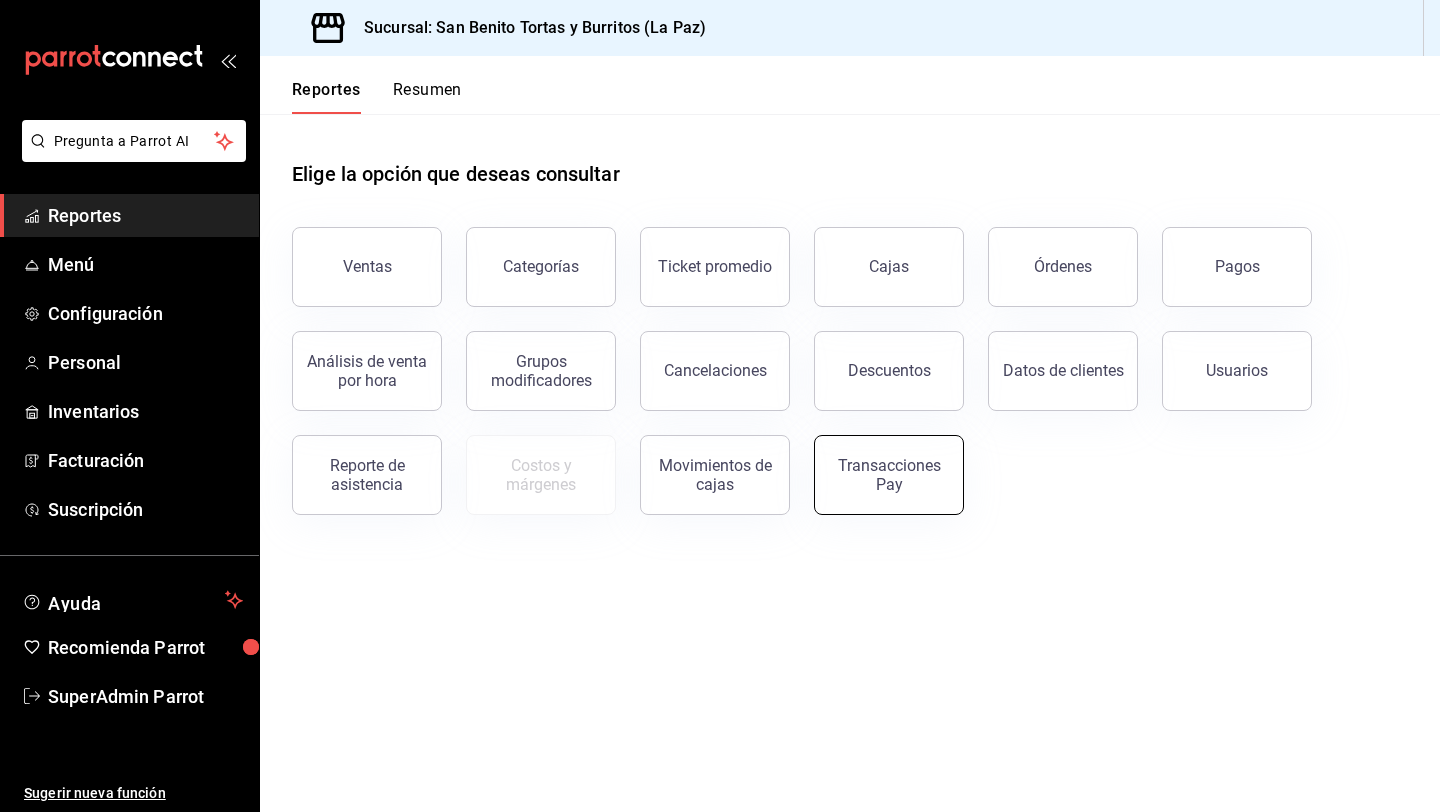 click on "Transacciones Pay" at bounding box center [889, 475] 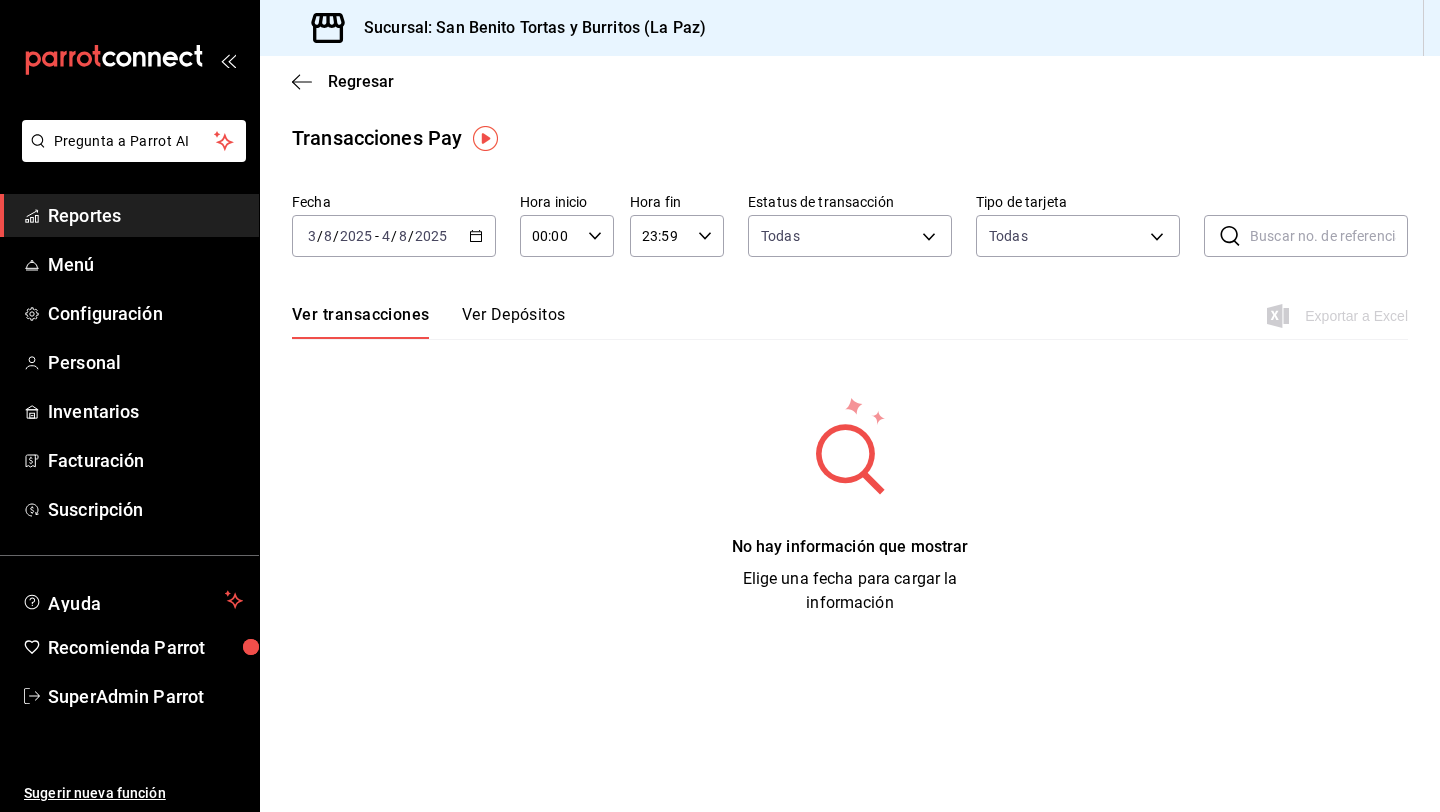 click on "2025-08-03 3 / 8 / 2025 - 2025-08-04 4 / 8 / 2025" at bounding box center (394, 236) 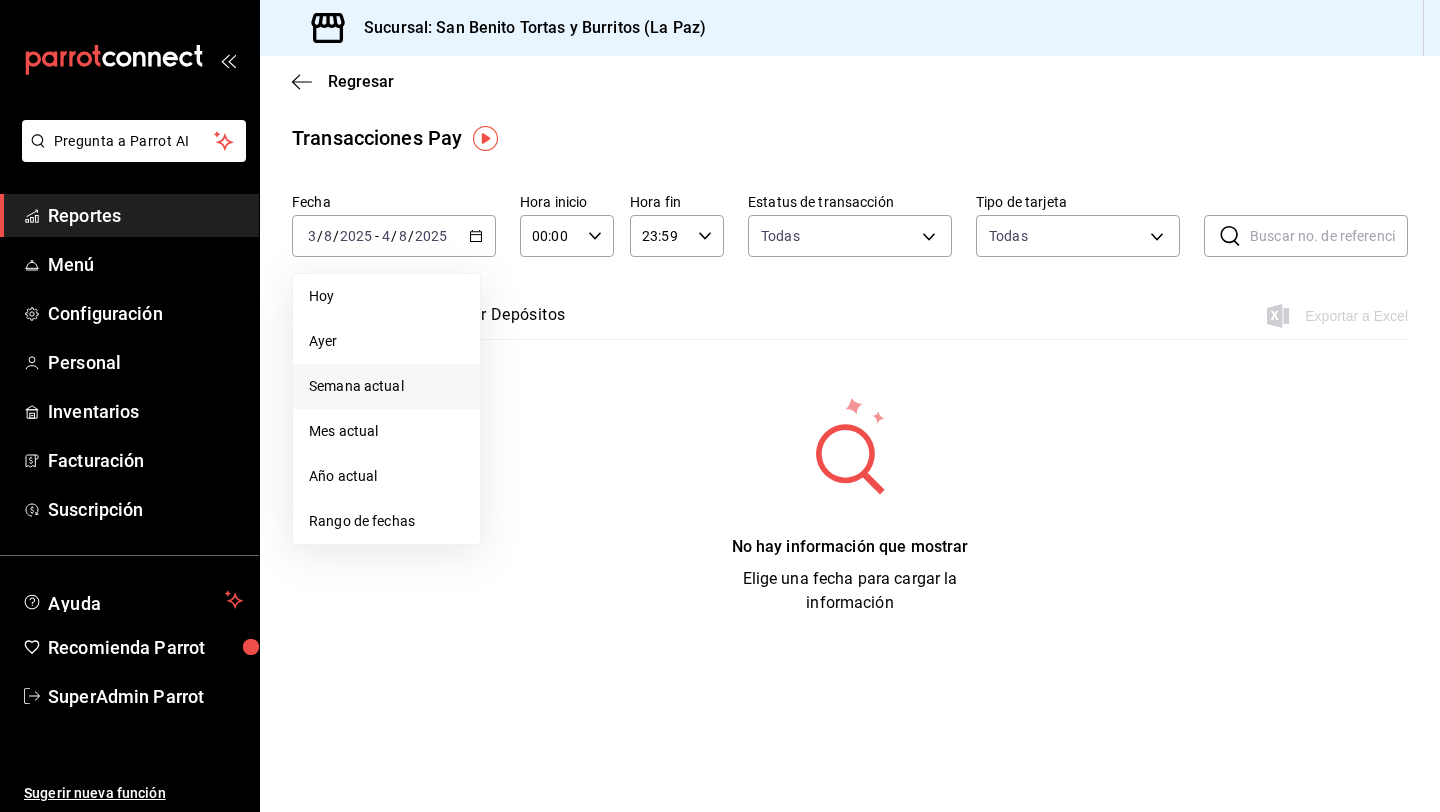 click on "Semana actual" at bounding box center (386, 386) 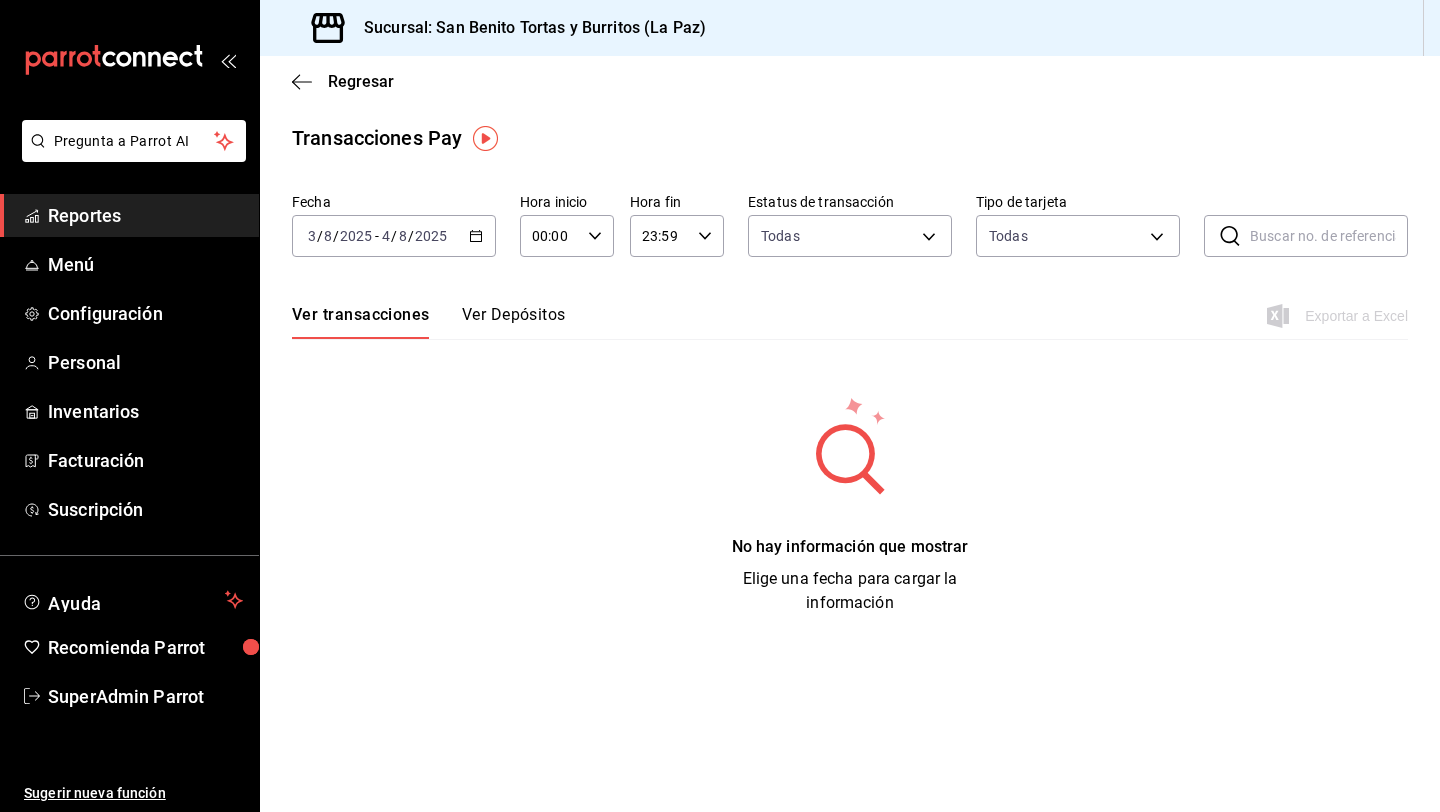 click on "2025-08-03 3 / 8 / 2025 - 2025-08-04 4 / 8 / 2025" at bounding box center (394, 236) 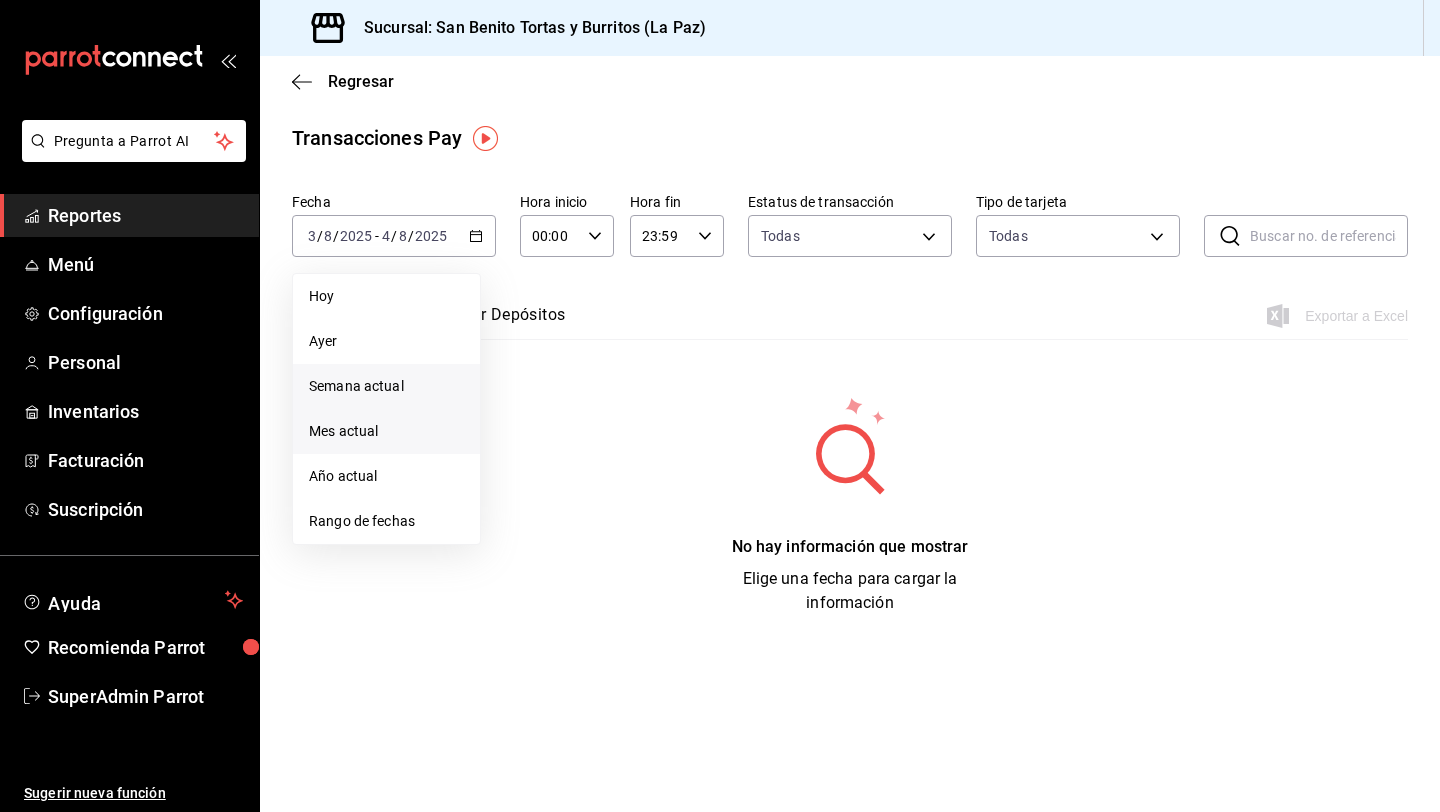 click on "Mes actual" at bounding box center (386, 431) 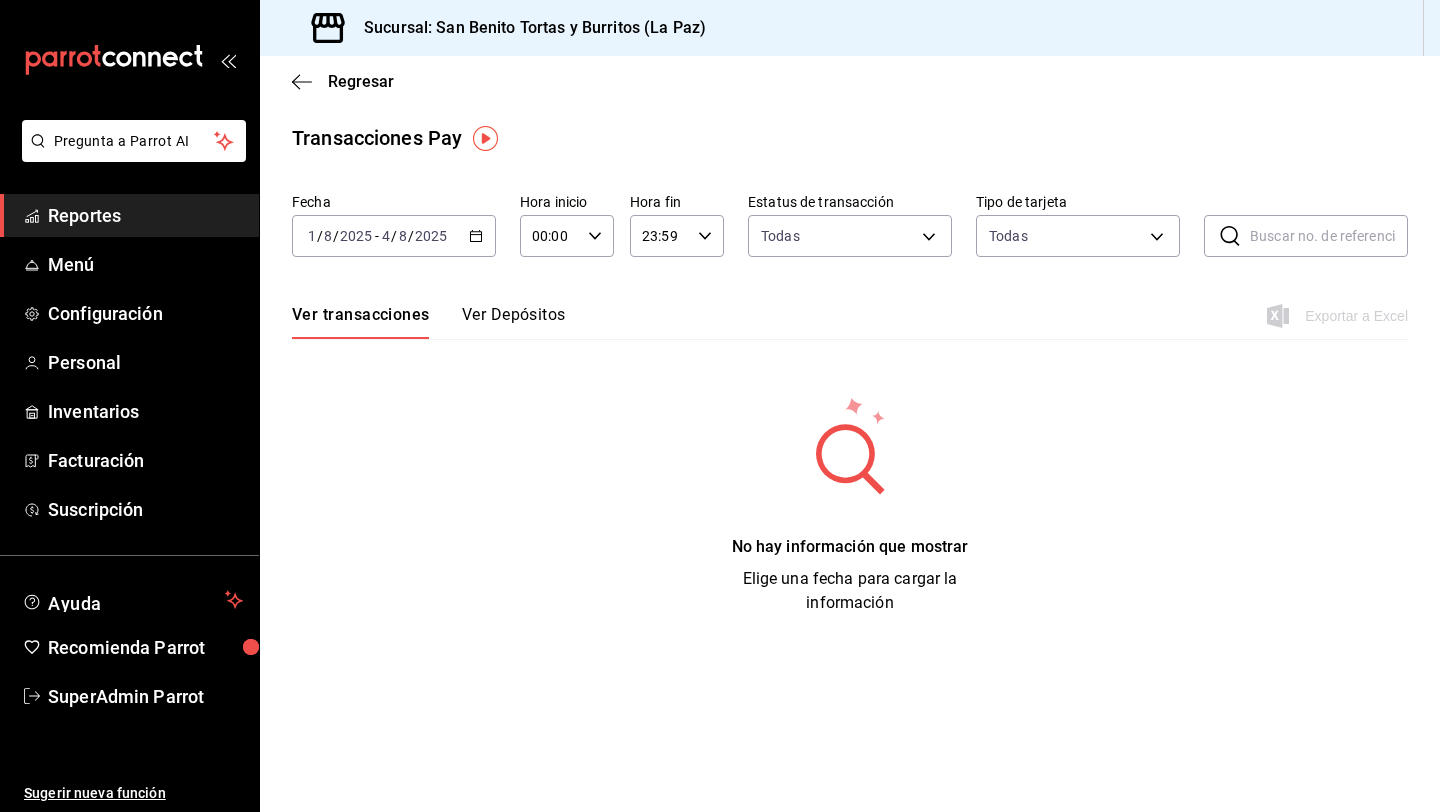 click 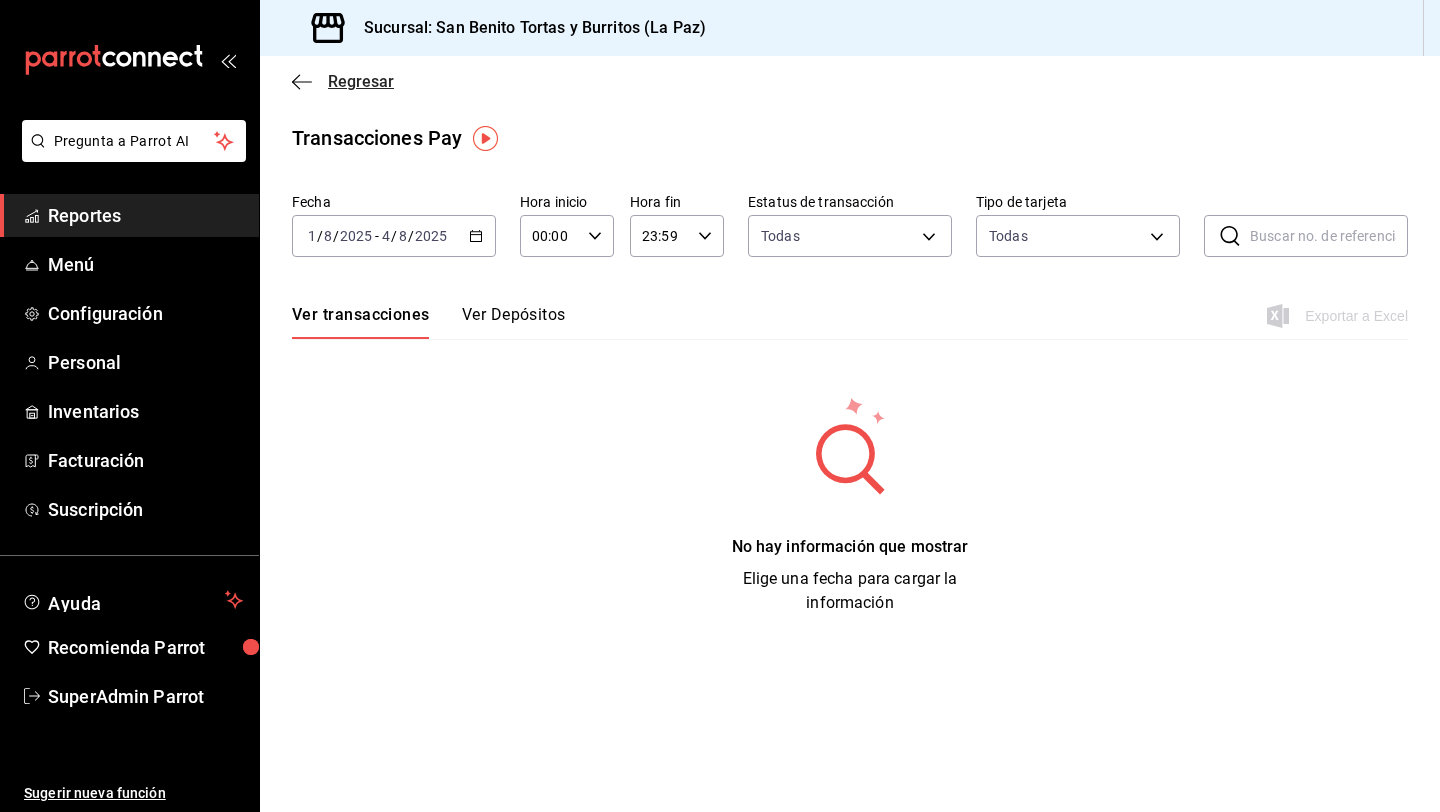 click 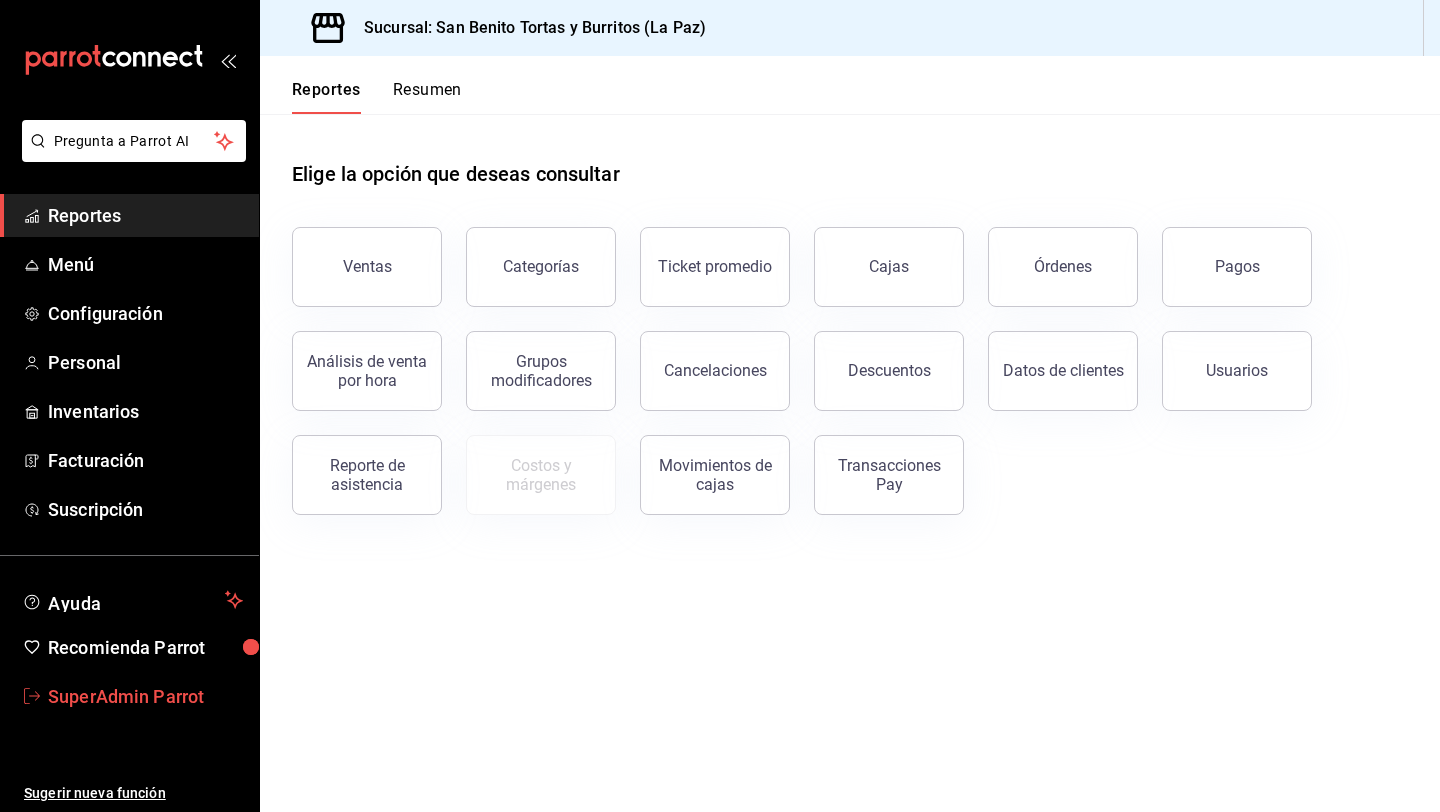 click on "SuperAdmin Parrot" at bounding box center [145, 696] 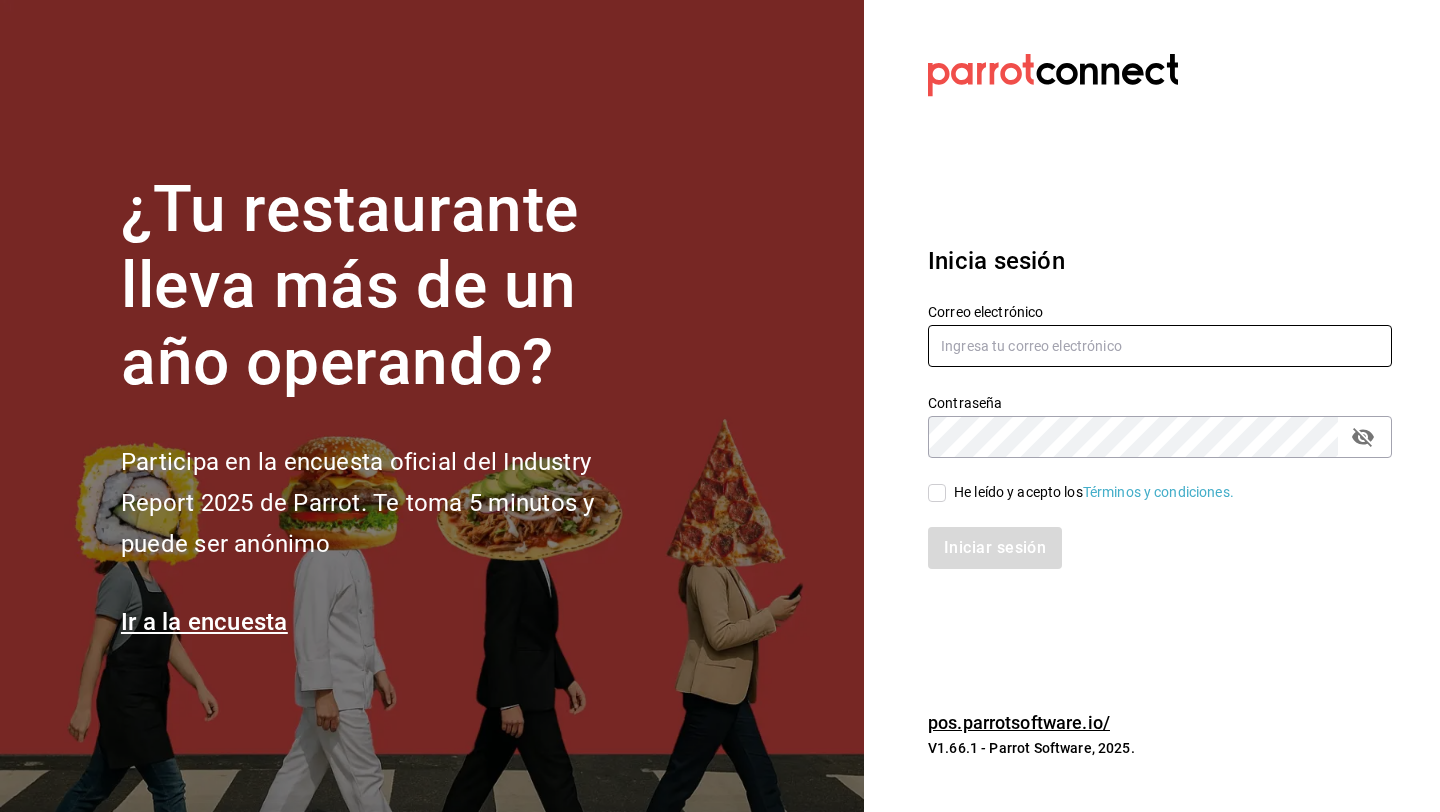 click at bounding box center (1160, 346) 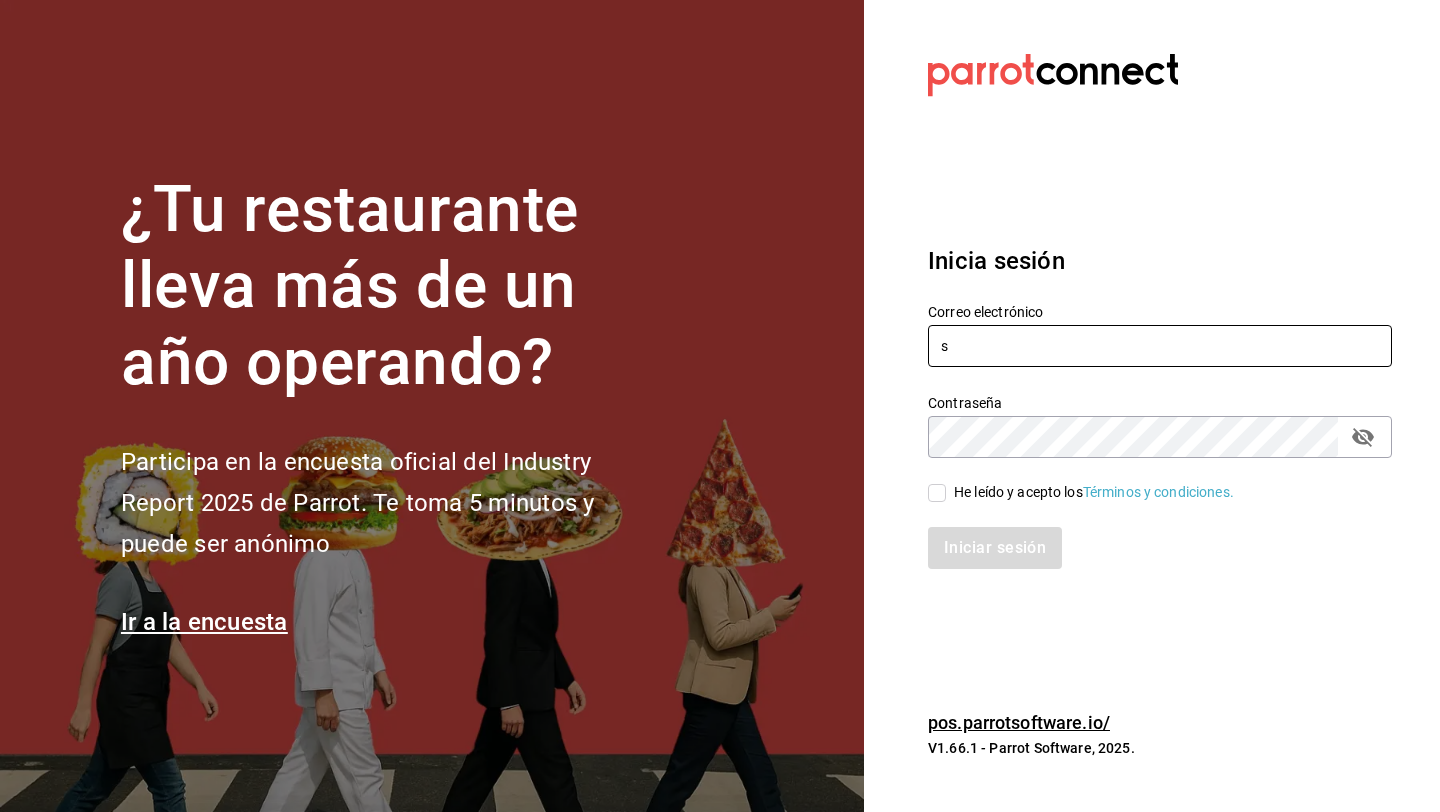 type on "sushizone@lapaz.com" 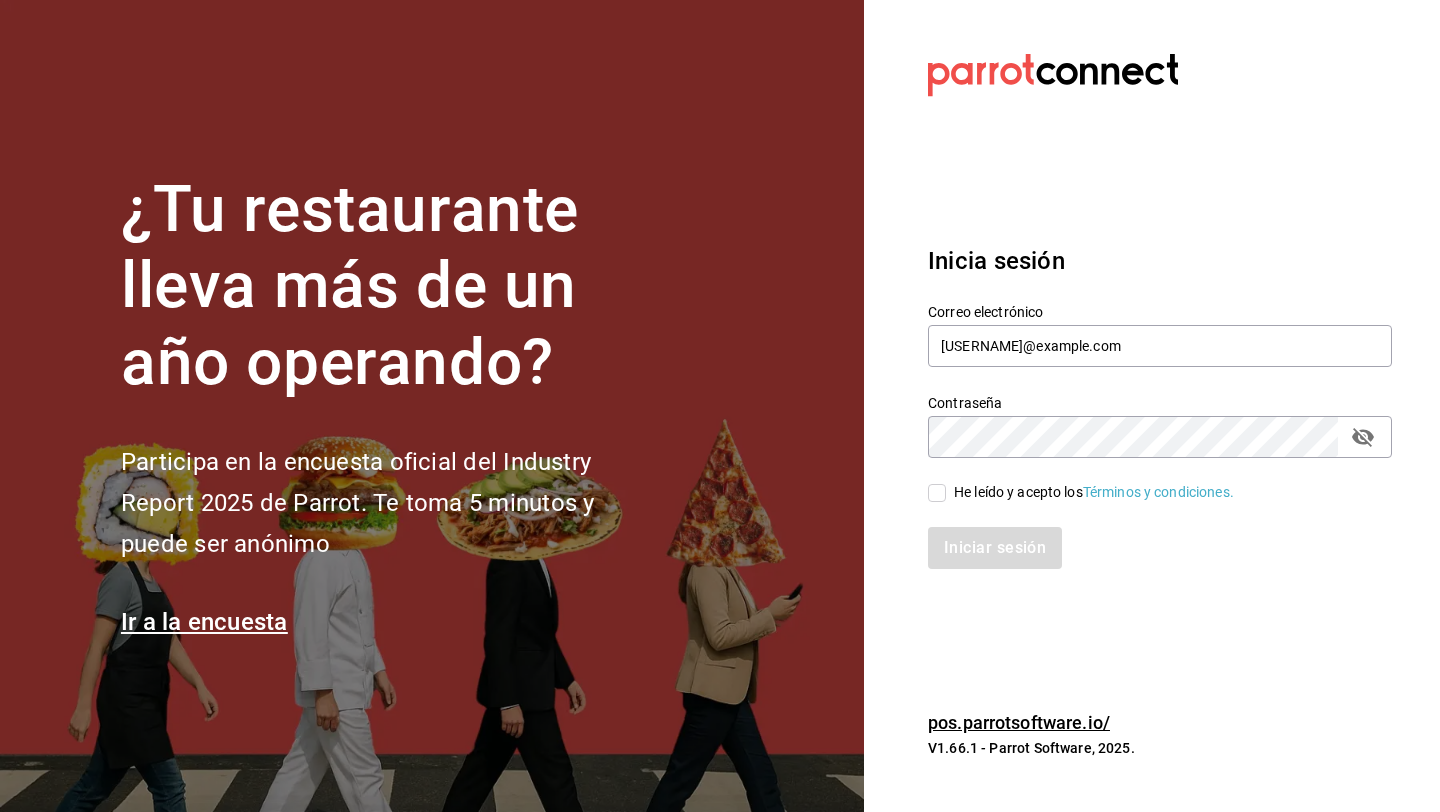 click on "He leído y acepto los  Términos y condiciones." at bounding box center (1094, 492) 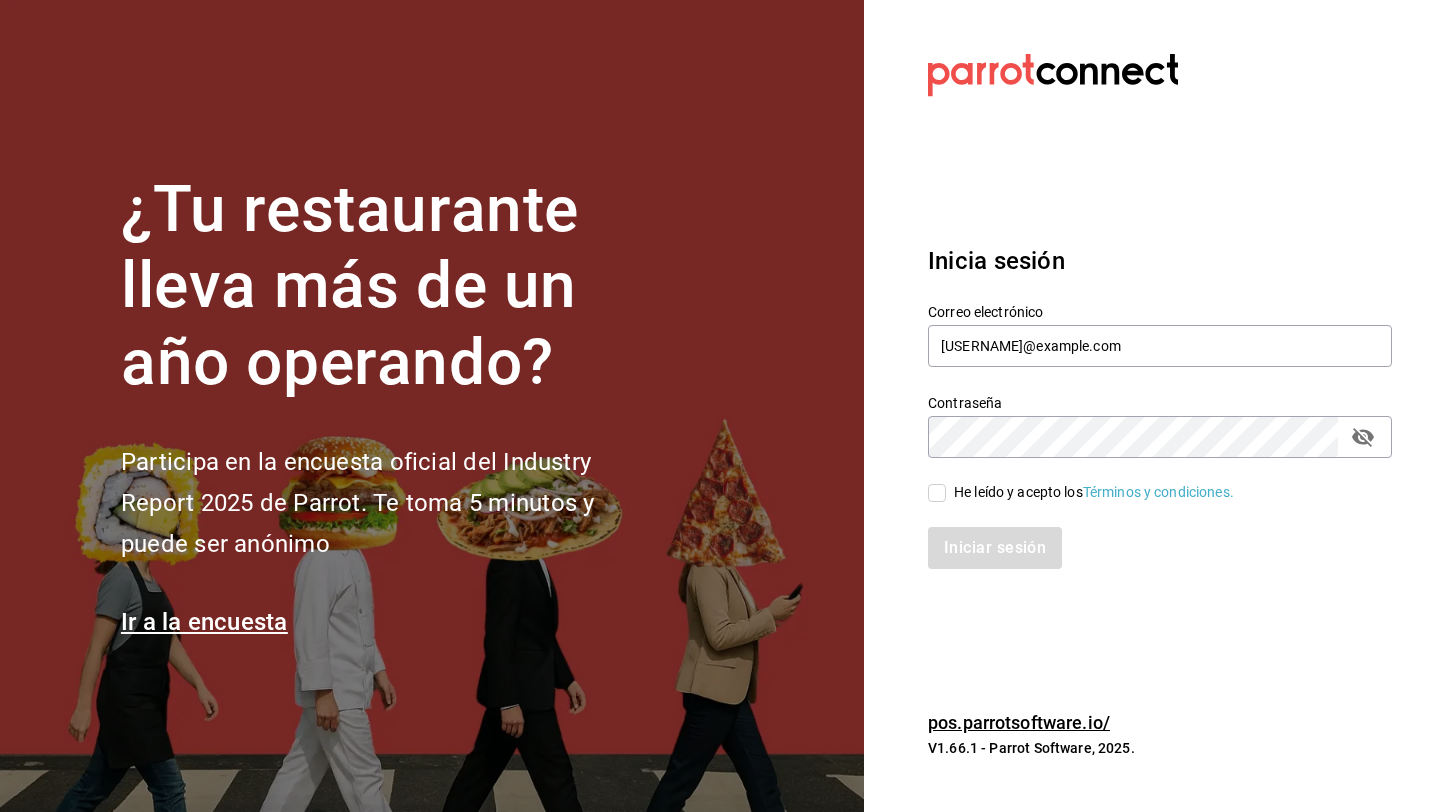 checkbox on "true" 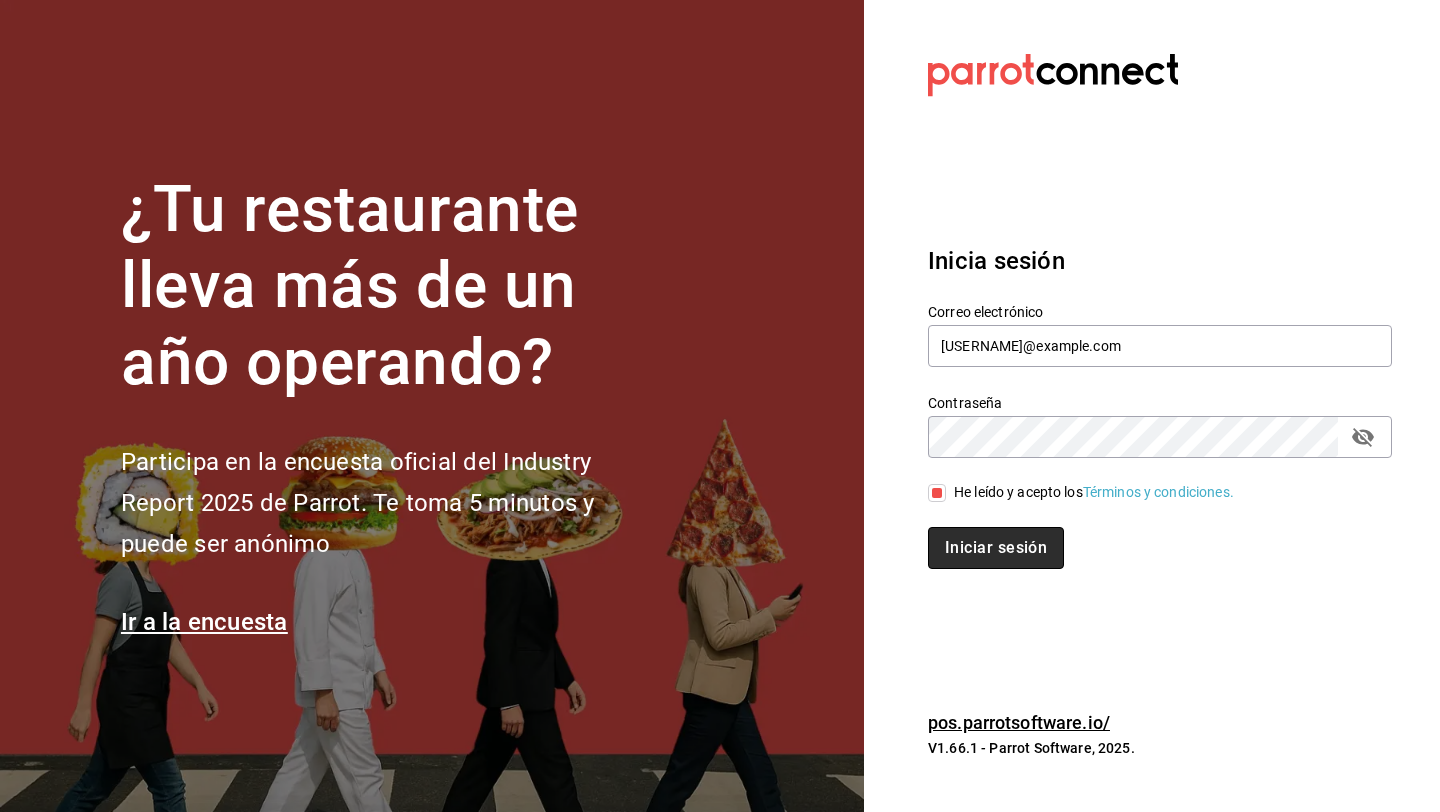 click on "Iniciar sesión" at bounding box center [996, 548] 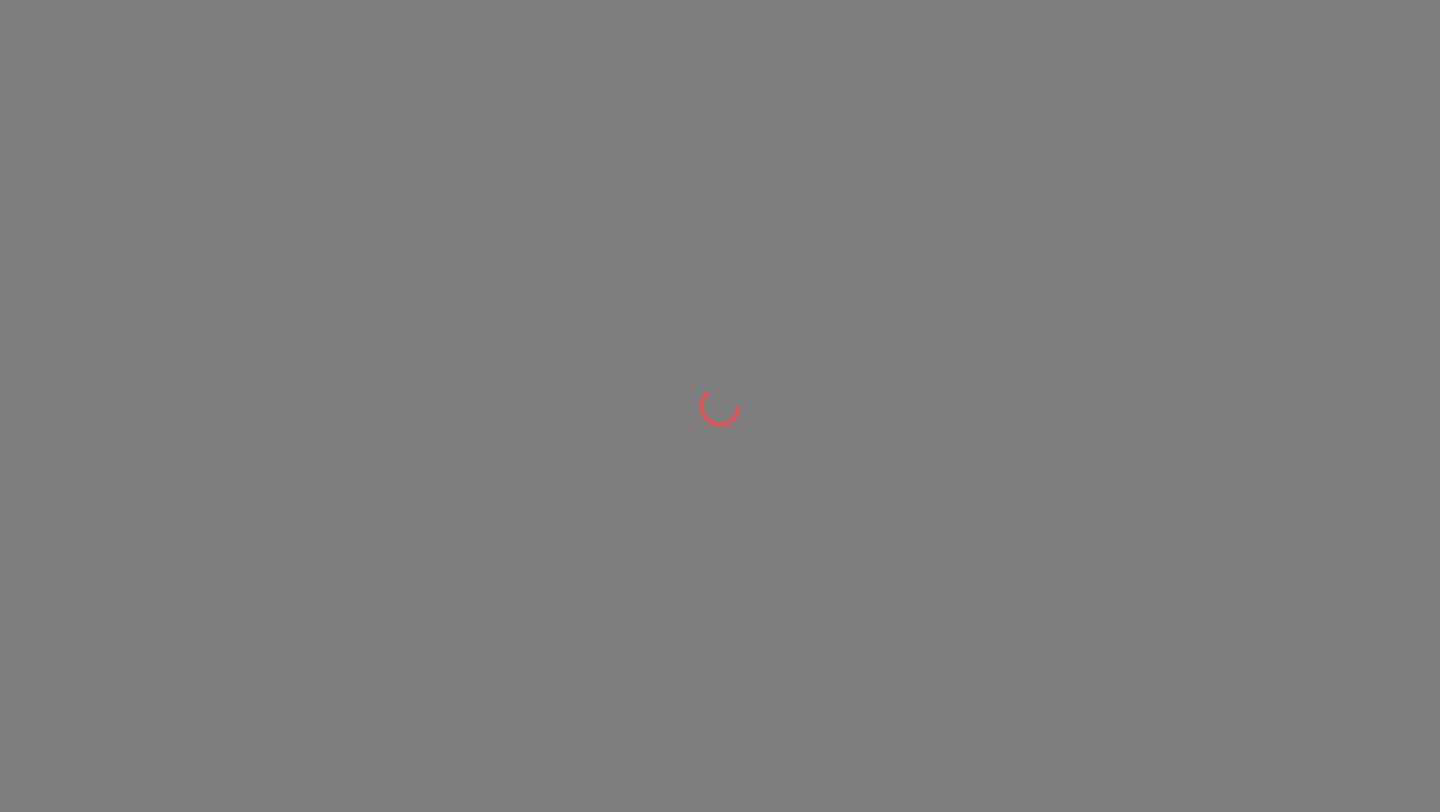 scroll, scrollTop: 0, scrollLeft: 0, axis: both 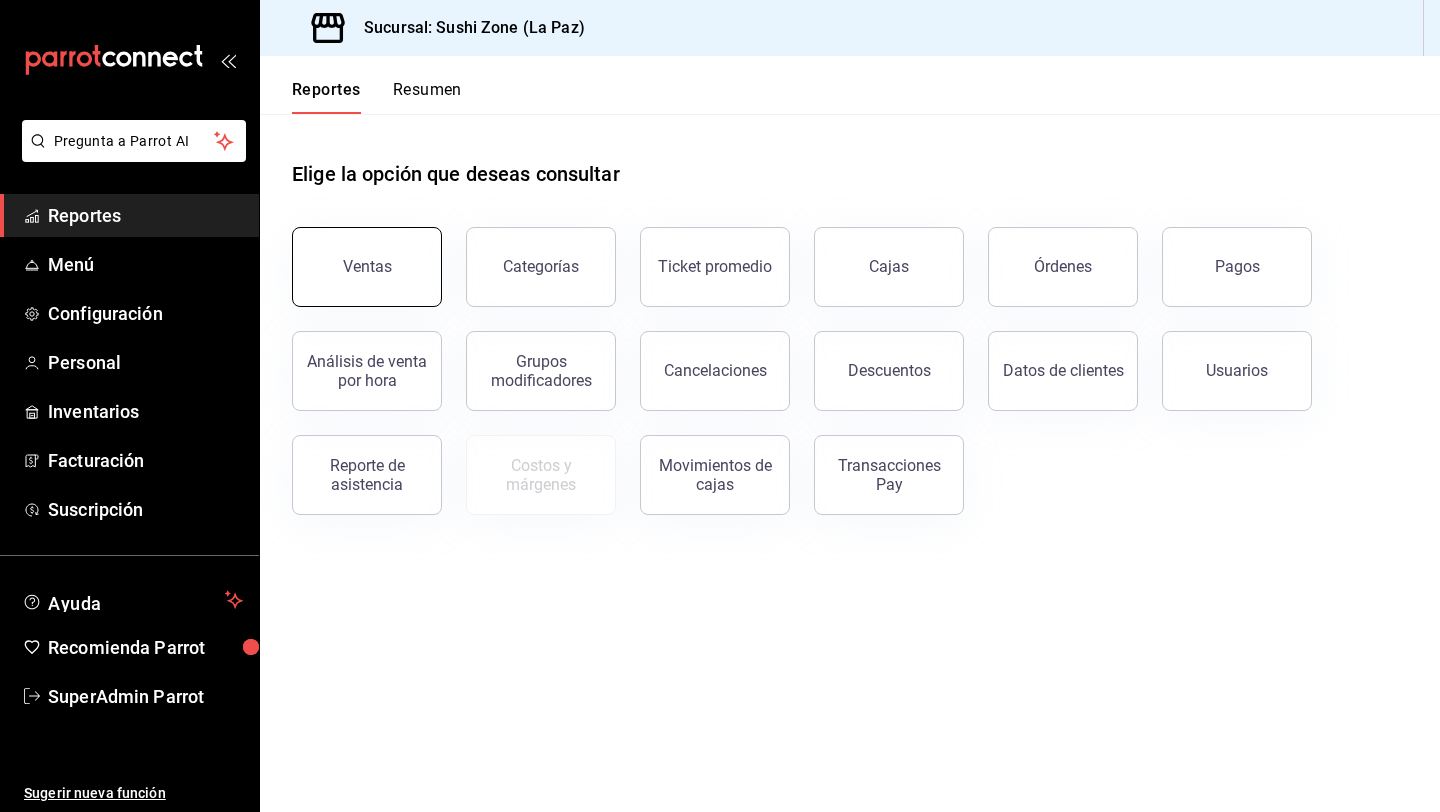 click on "Ventas" at bounding box center [367, 267] 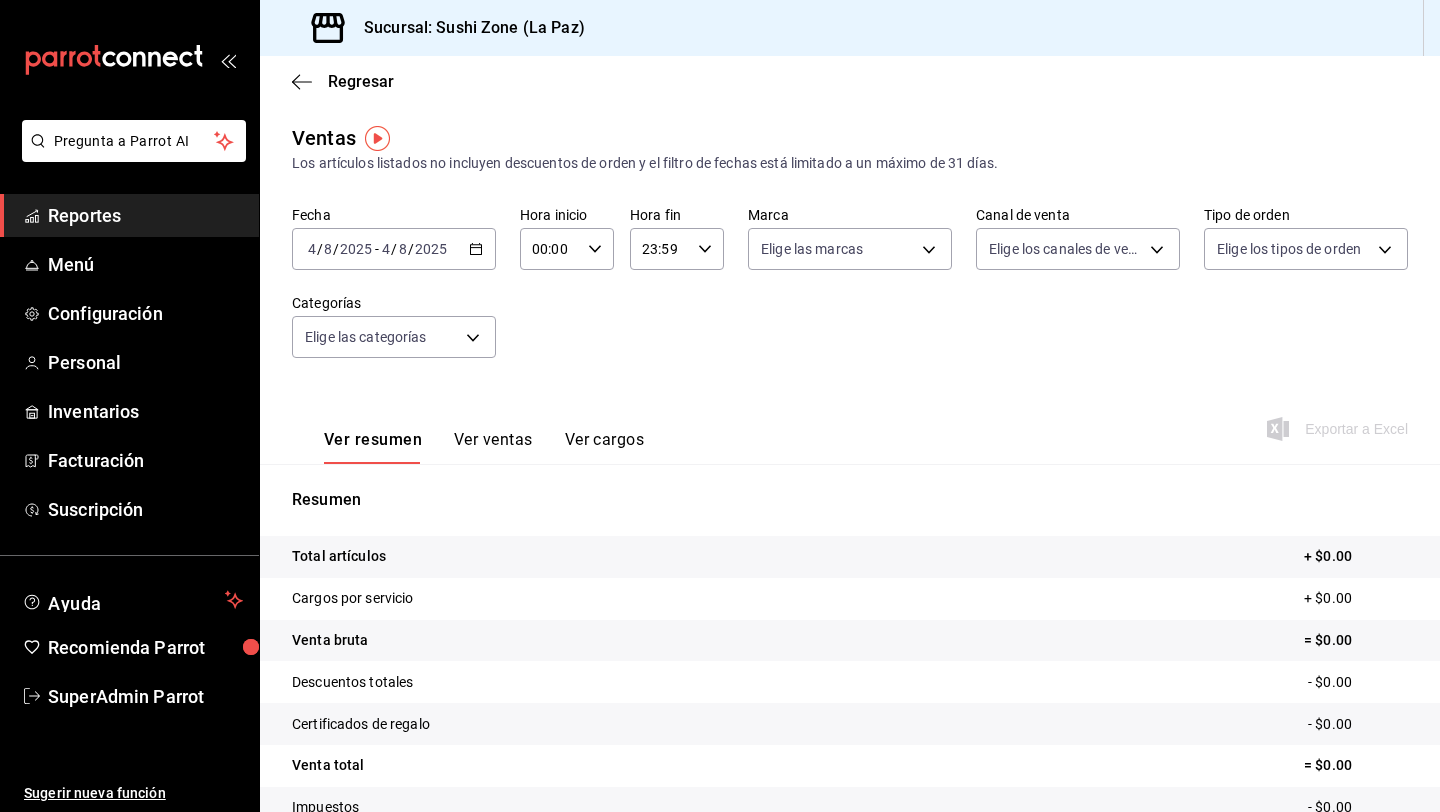 click 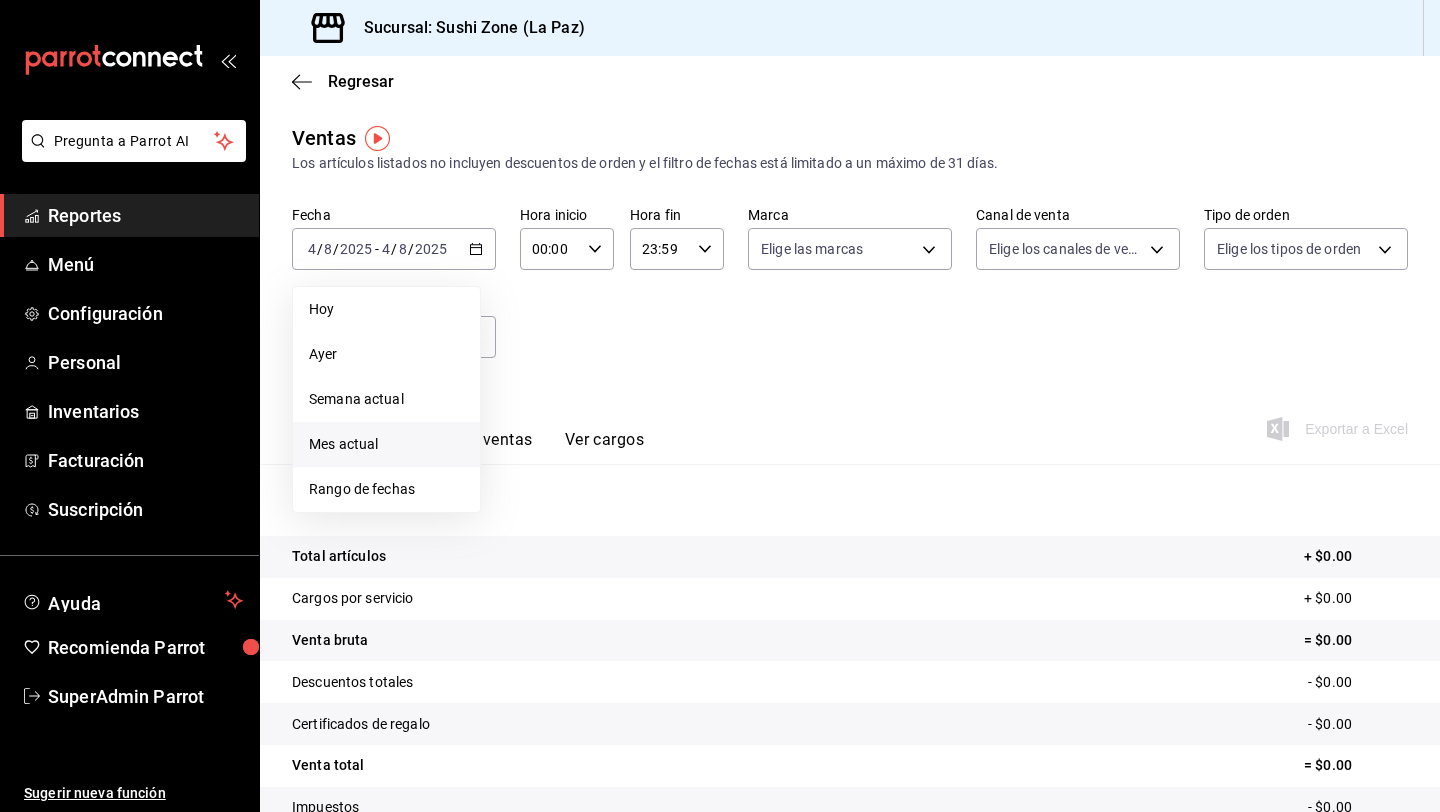 click on "Mes actual" at bounding box center [386, 444] 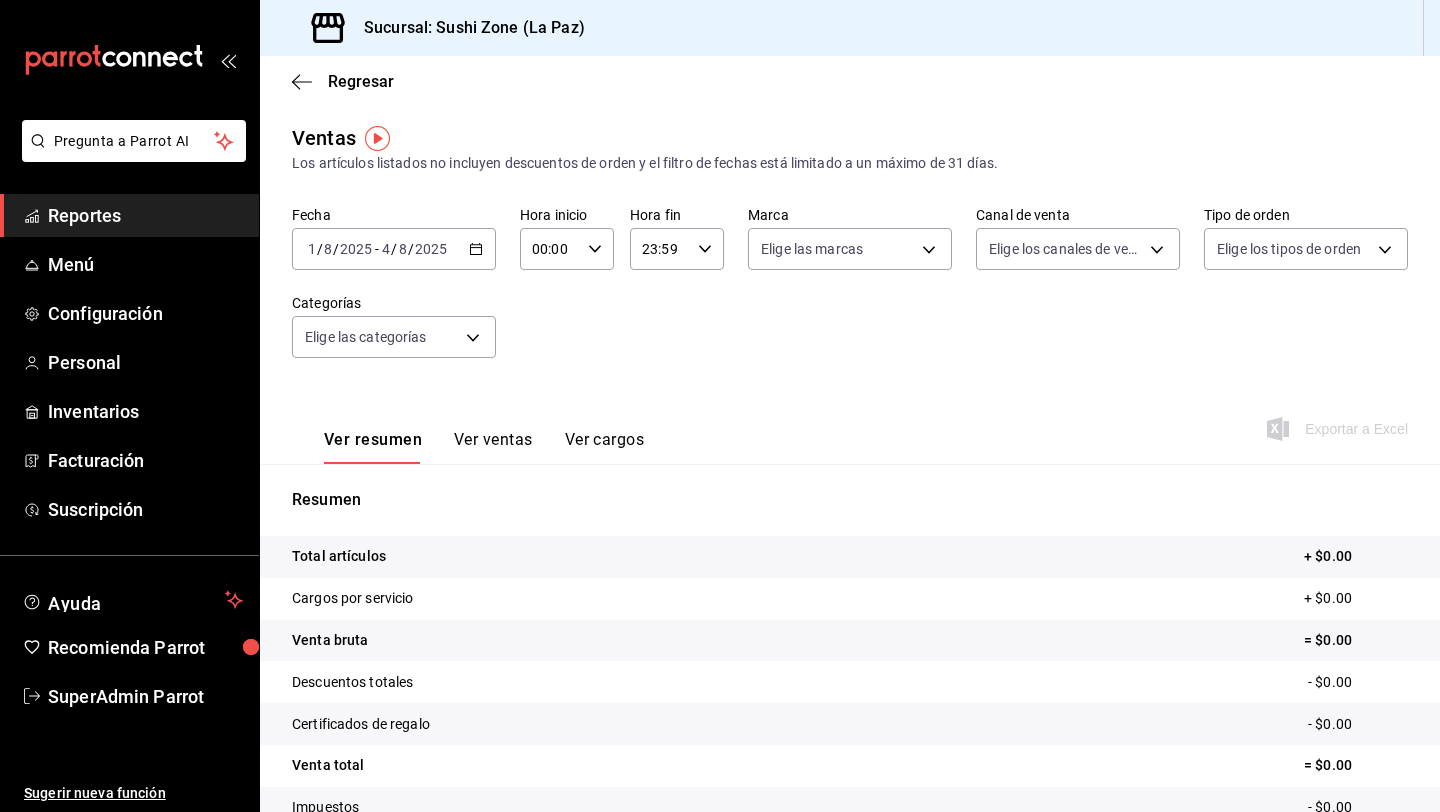 click 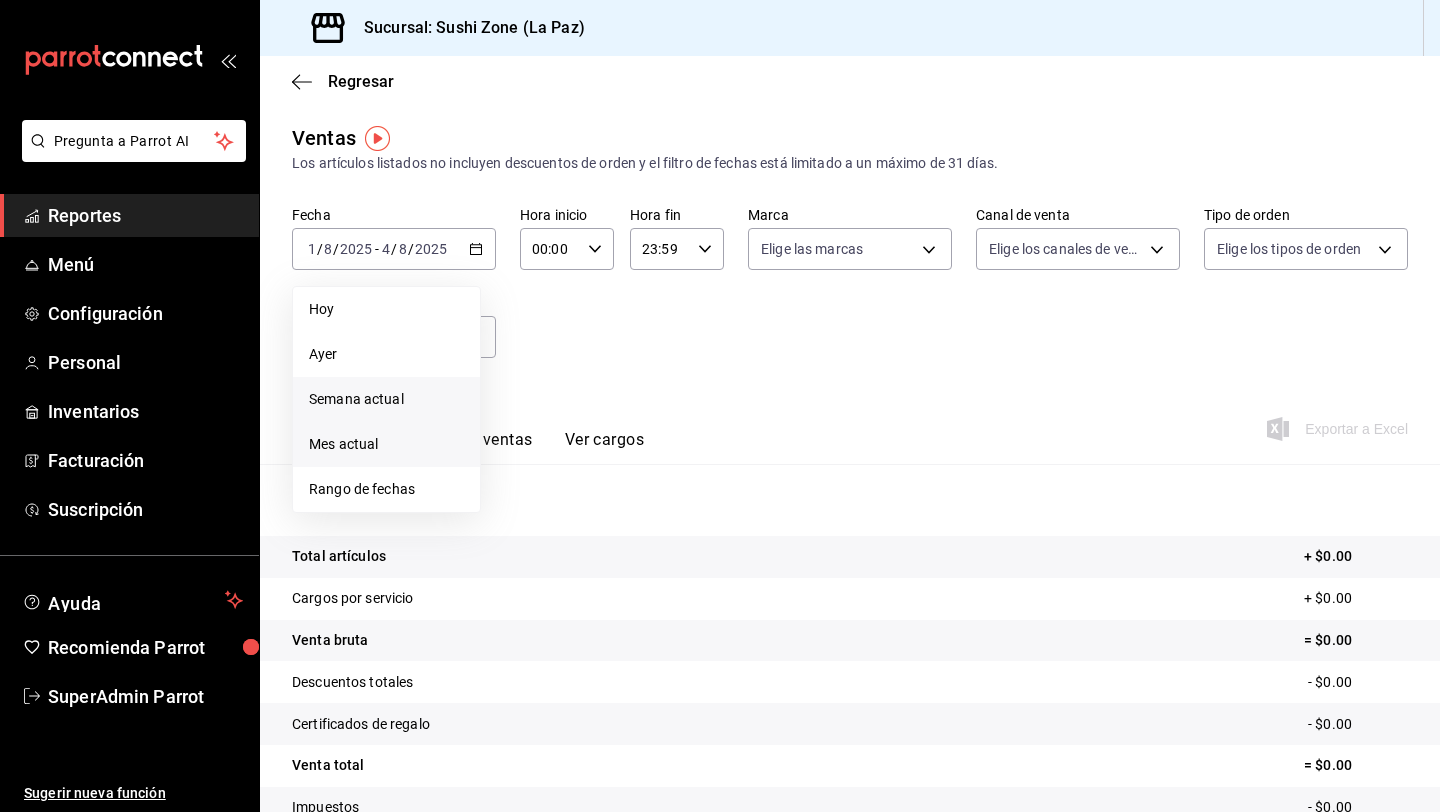click on "Semana actual" at bounding box center (386, 399) 